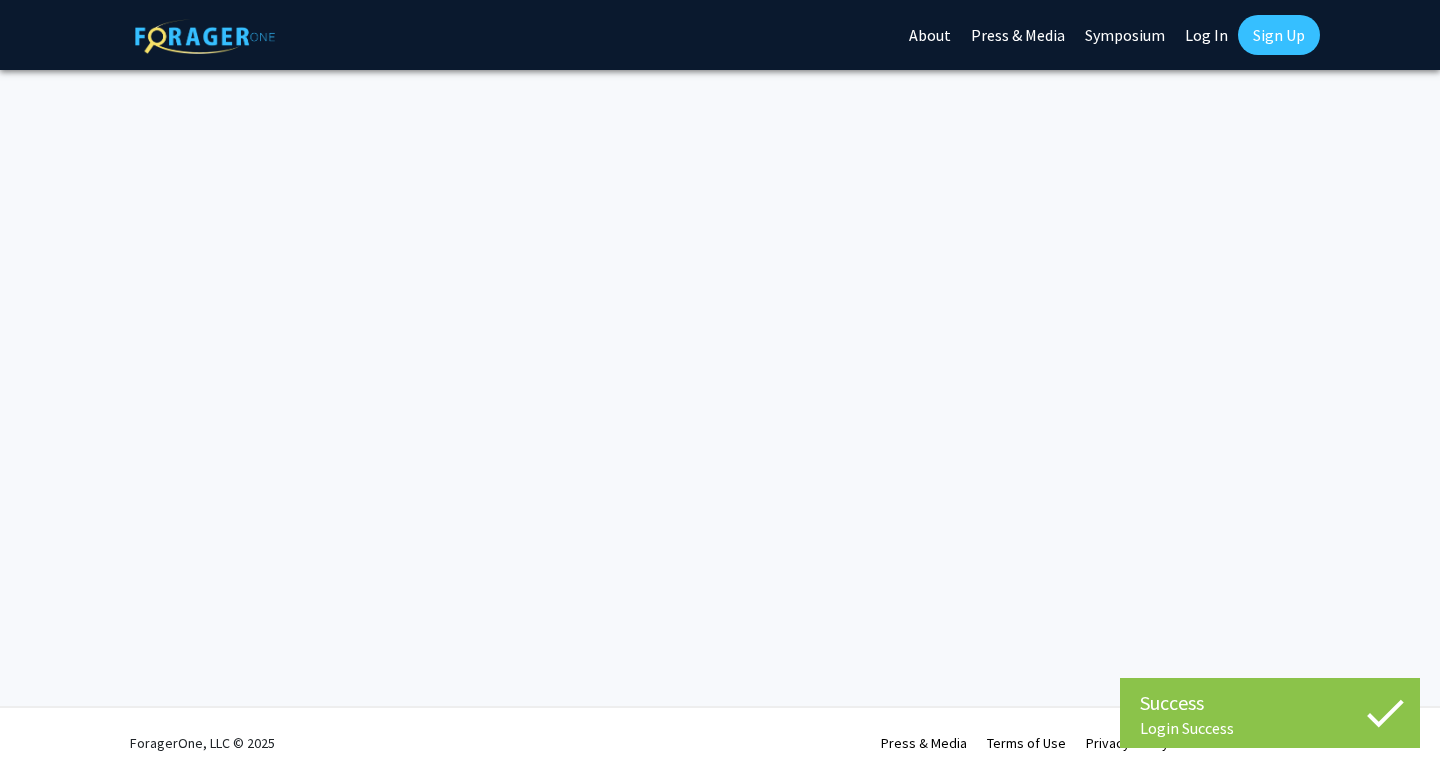 scroll, scrollTop: 0, scrollLeft: 0, axis: both 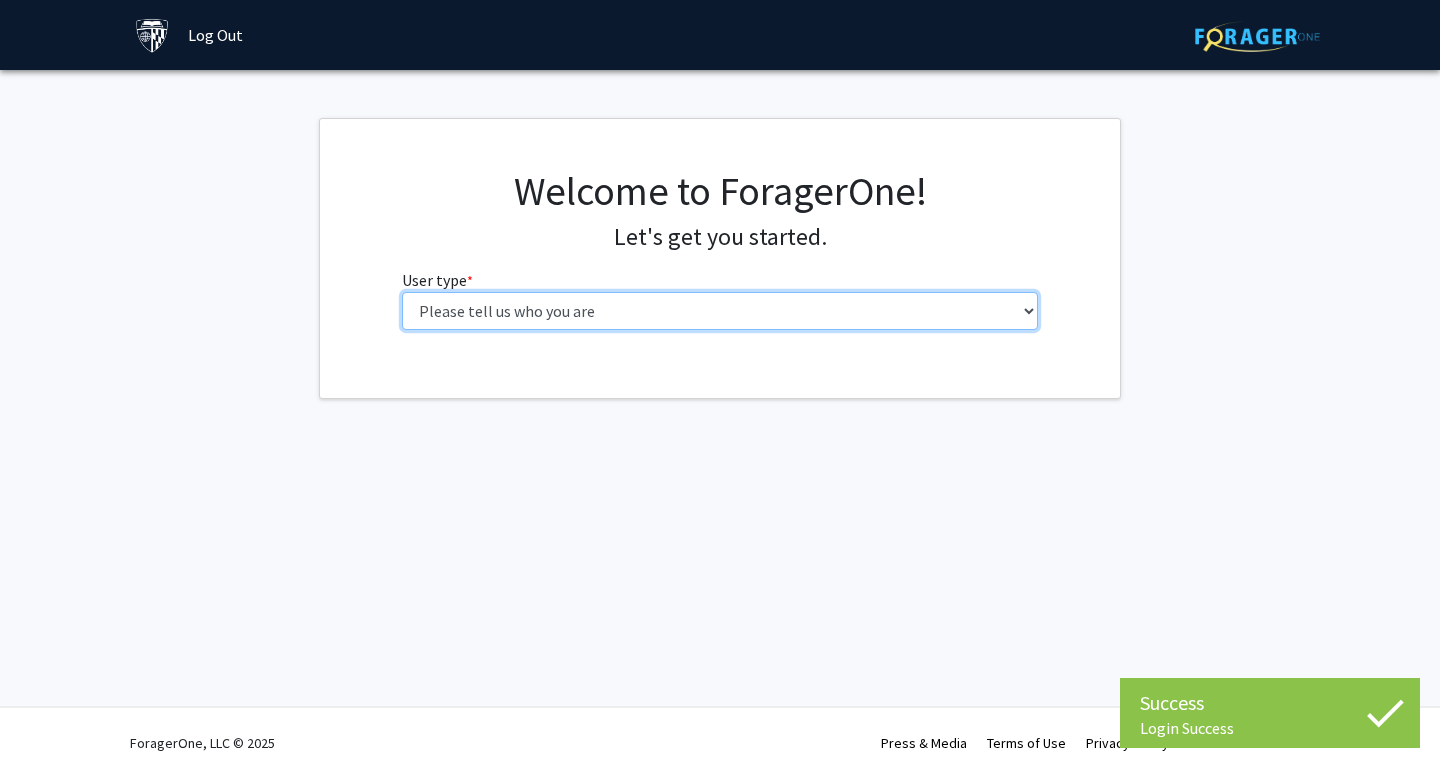 click on "Please tell us who you are  Undergraduate Student   Master's Student   Doctoral Candidate (PhD, MD, DMD, PharmD, etc.)   Postdoctoral Researcher / Research Staff / Medical Resident / Medical Fellow   Faculty   Administrative Staff" at bounding box center (720, 311) 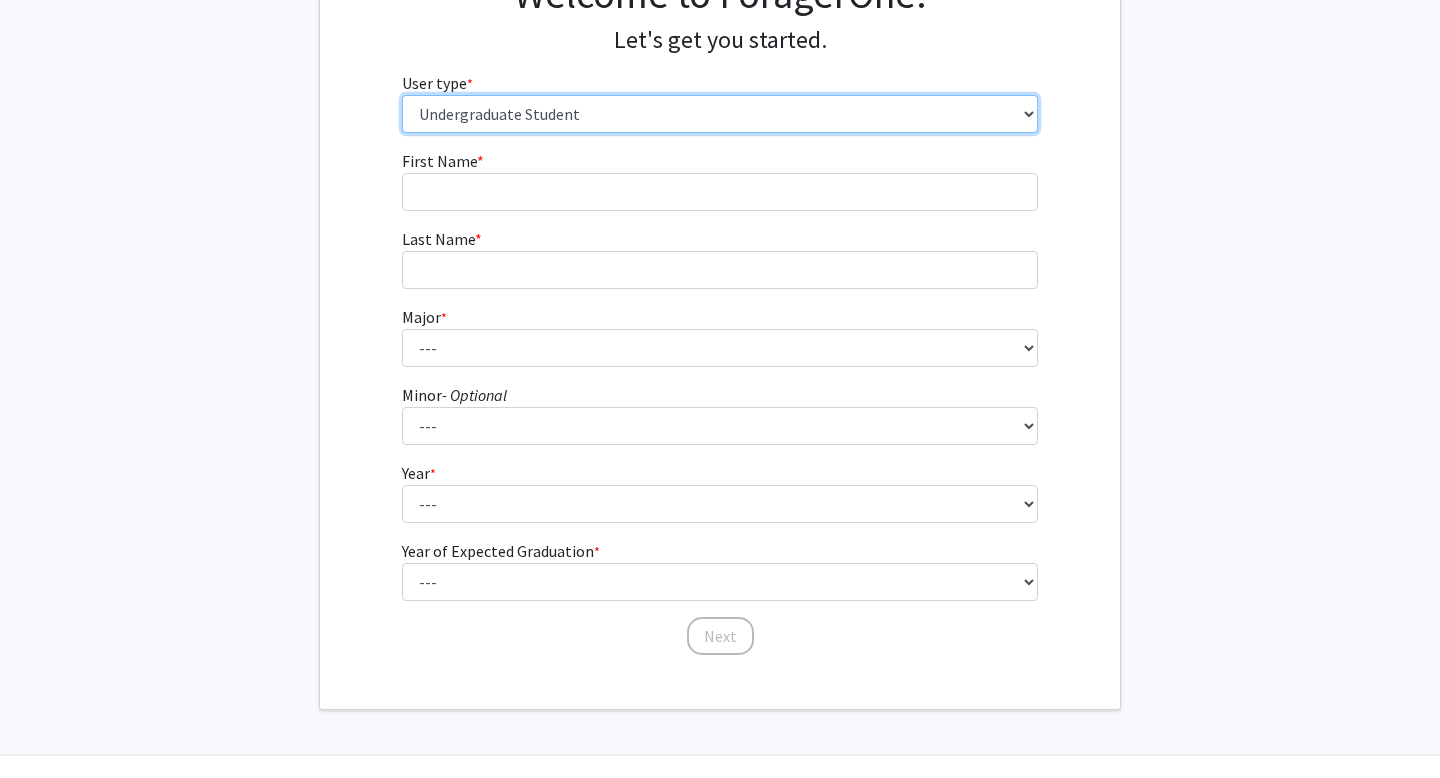 scroll, scrollTop: 210, scrollLeft: 0, axis: vertical 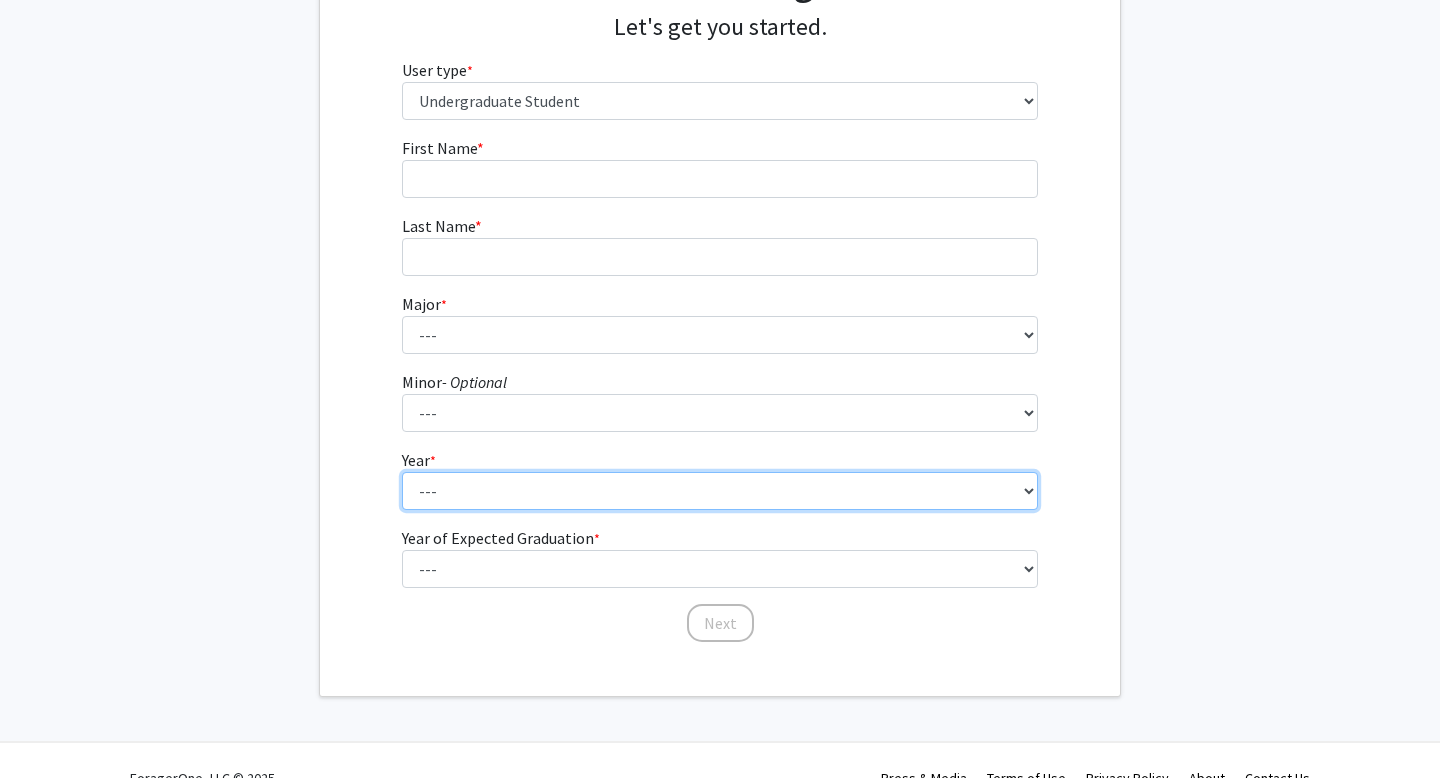 click on "---  First-year   Sophomore   Junior   Senior   Postbaccalaureate Certificate" at bounding box center [720, 491] 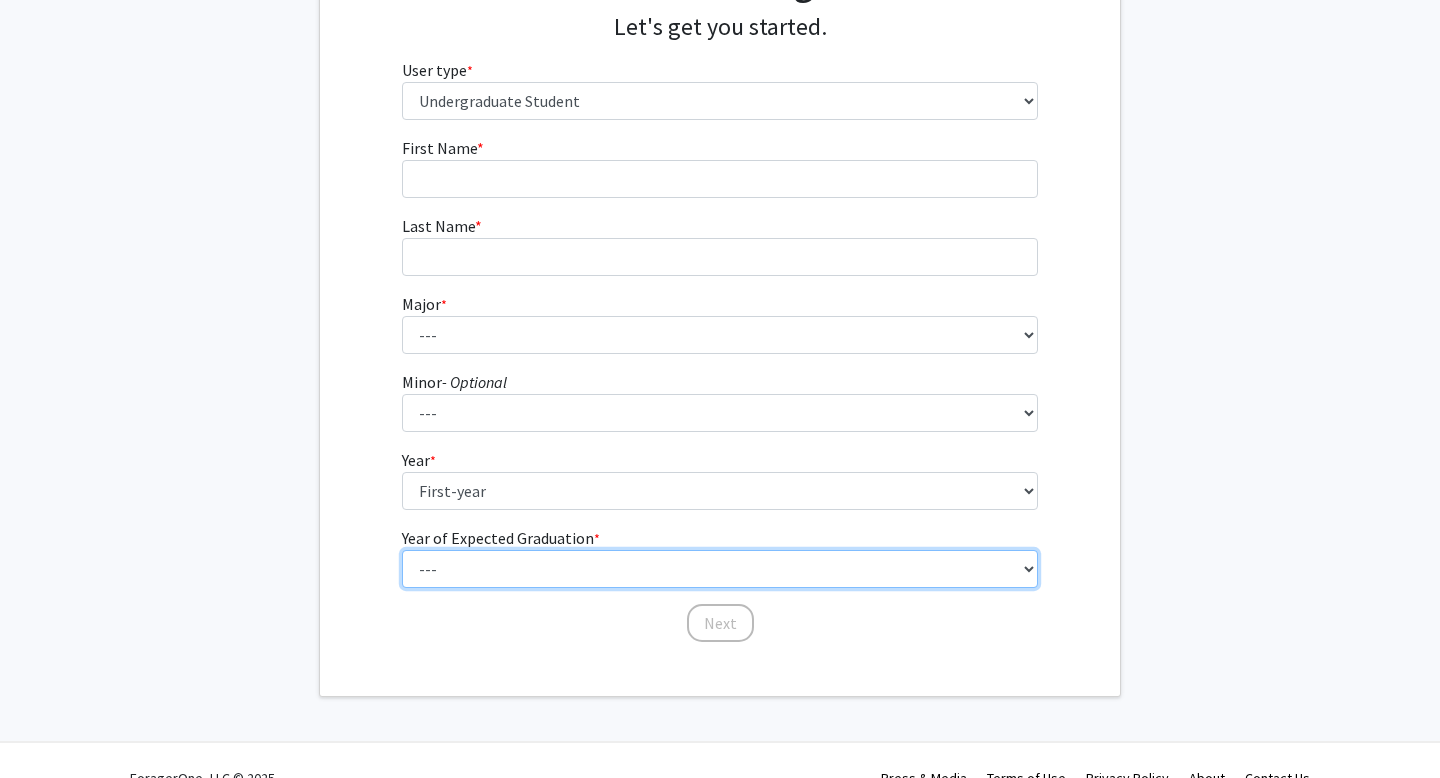 click on "---  2025   2026   2027   2028   2029   2030   2031   2032   2033   2034" at bounding box center [720, 569] 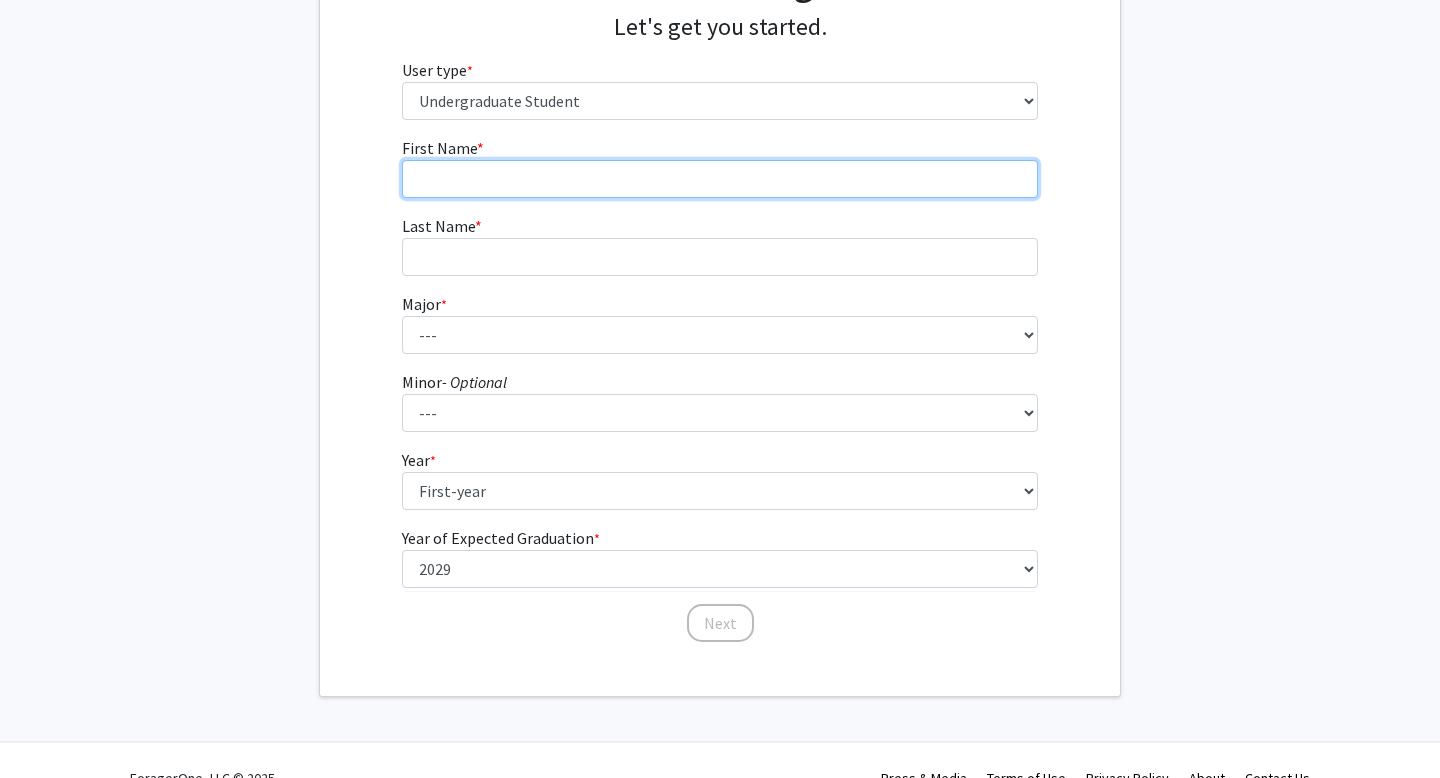click on "First Name * required" at bounding box center [720, 179] 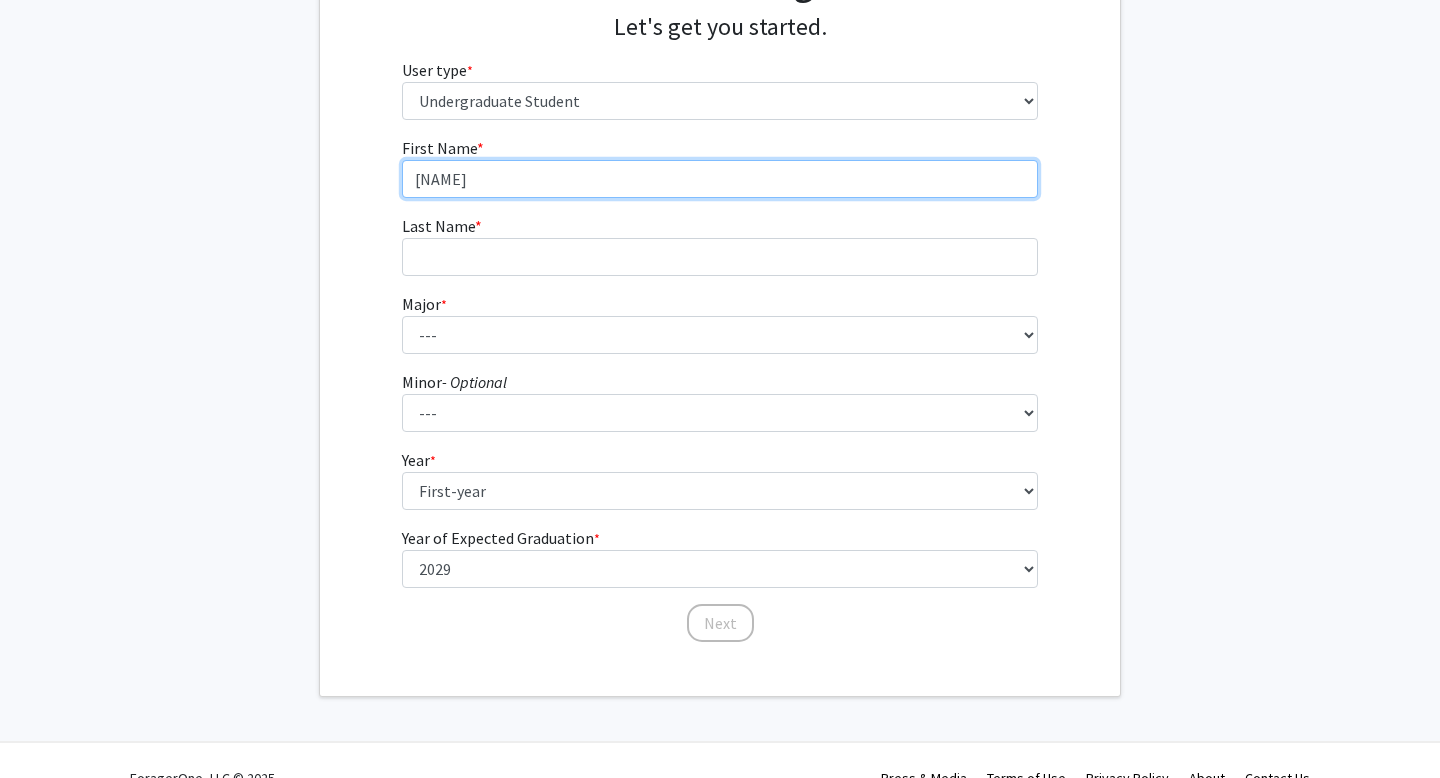 type on "Luran" 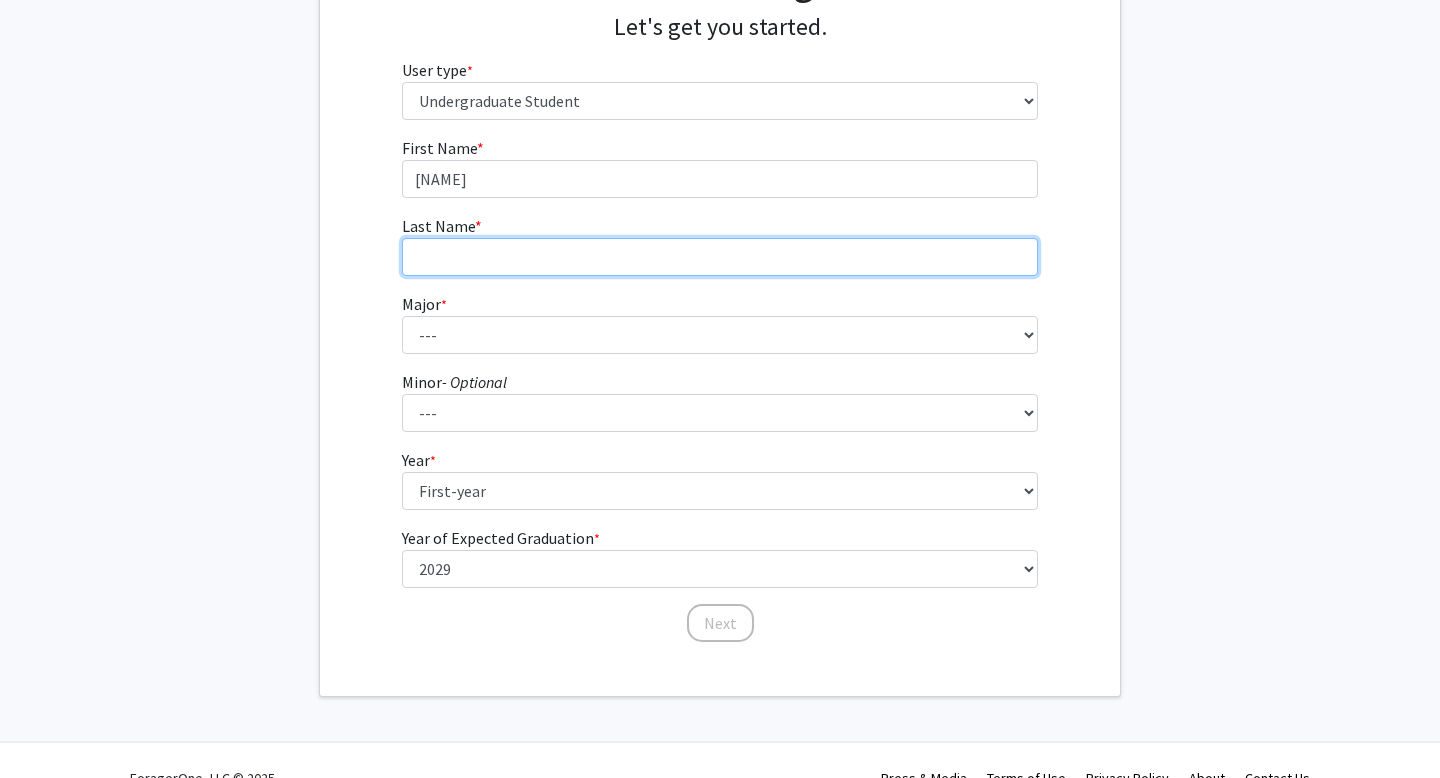 click on "Last Name * required" at bounding box center [720, 257] 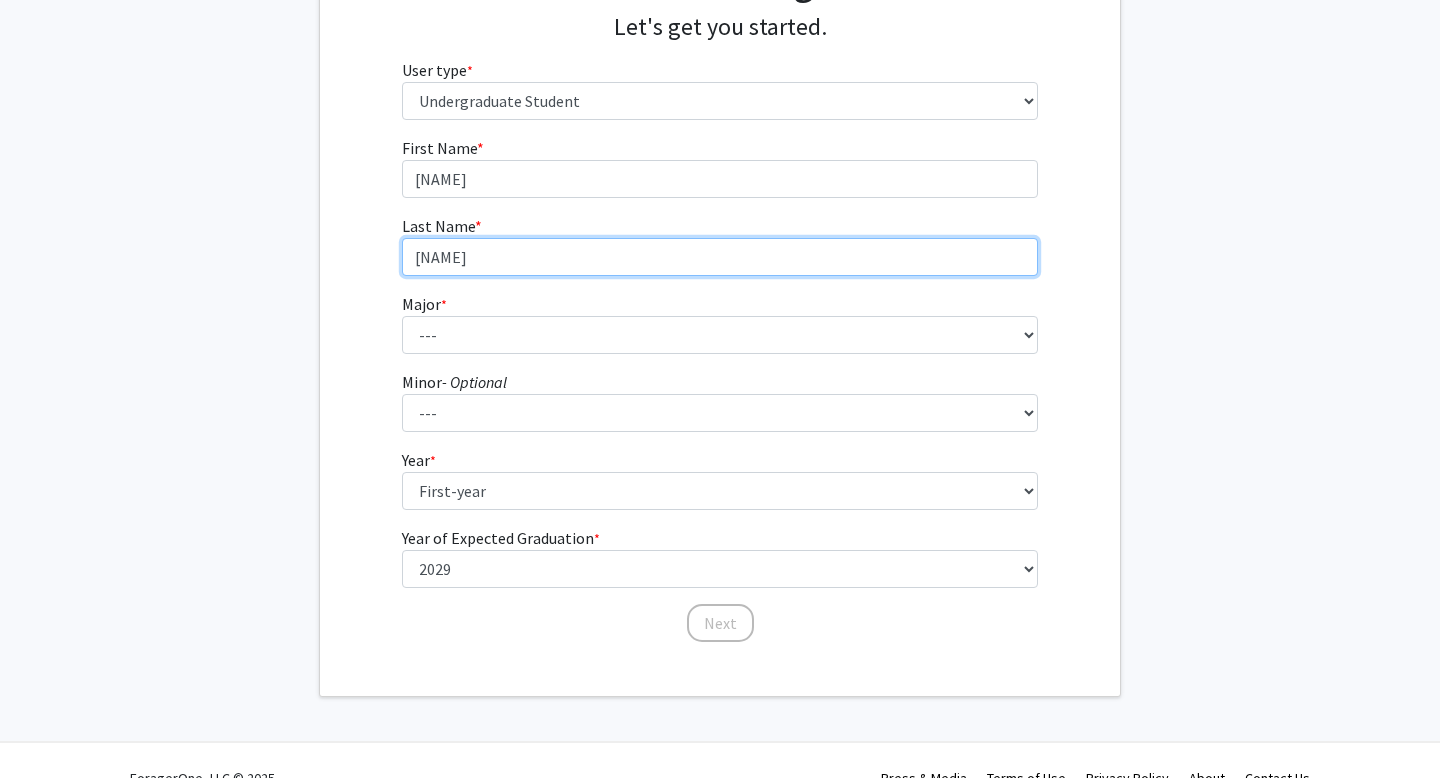 type on "Yu" 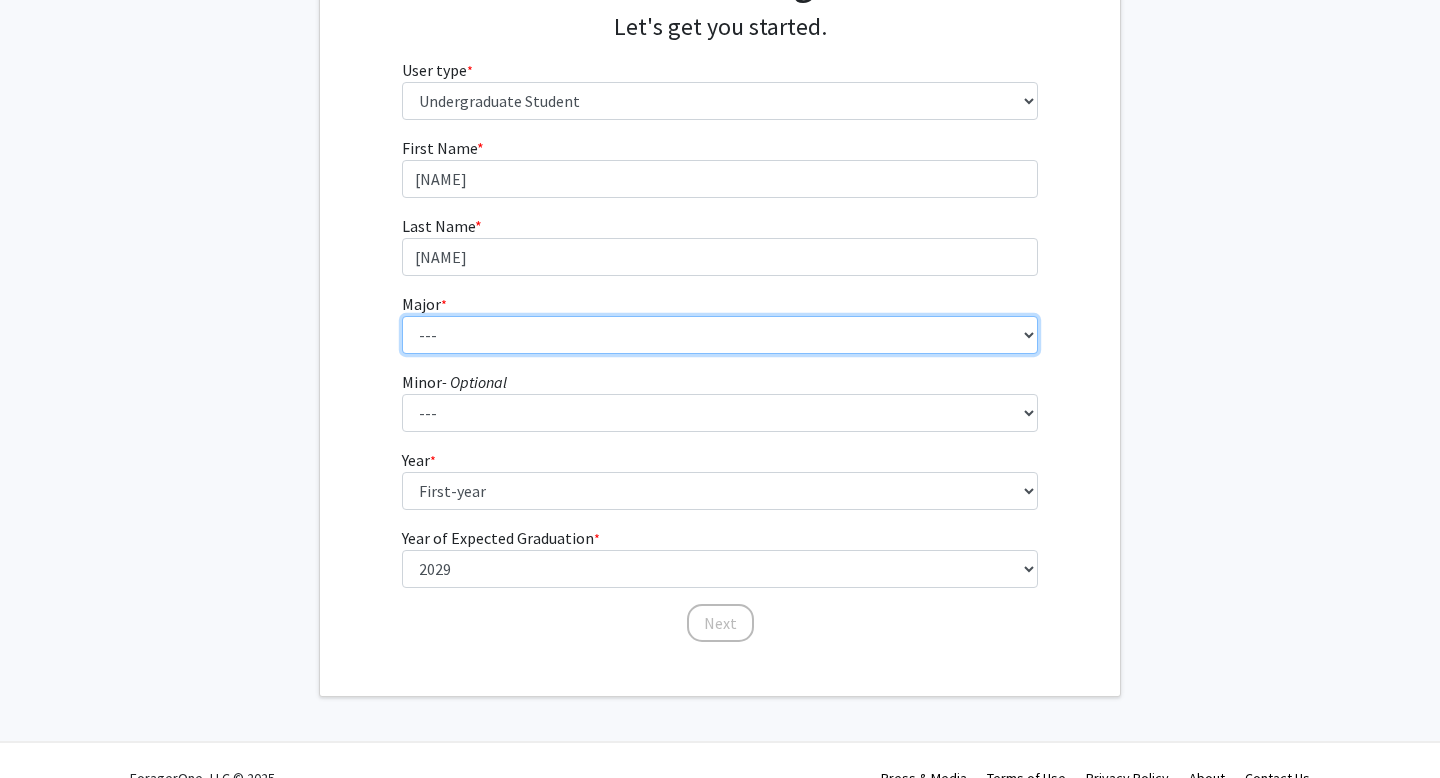 click on "---  Africana Studies   Anthropology   Applied Mathematics & Statistics   Archaeology   Behavioral Biology   Biology   Biomedical Engineering   Biophysics   Chemical & Biomolecular Engineering   Chemistry   Civil Engineering   Classics   Cognitive Science   Computer Engineering   Computer Science   Earth & Planetary Sciences   East Asian Studies   Economics   Electrical Engineering   Engineering Mechanics   English   Environmental Engineering   Environmental Science   Film & Media Studies   French   General Engineering   Geography   German   Global Environmental Change & Sustainability   History   History of Art   History of Science & Technology   Interdisciplinary Studies   International Studies   Italian   Latin American Studies   Materials Science & Engineering   Mathematics   Mechanical Engineering   Medicine, Science & the Humanities   Molecular & Cellular Biology   Music   Natural Sciences   Near Eastern Studies   Neuroscience   Philosophy   Physics   Political Science   Psychology   Romance Languages" at bounding box center (720, 335) 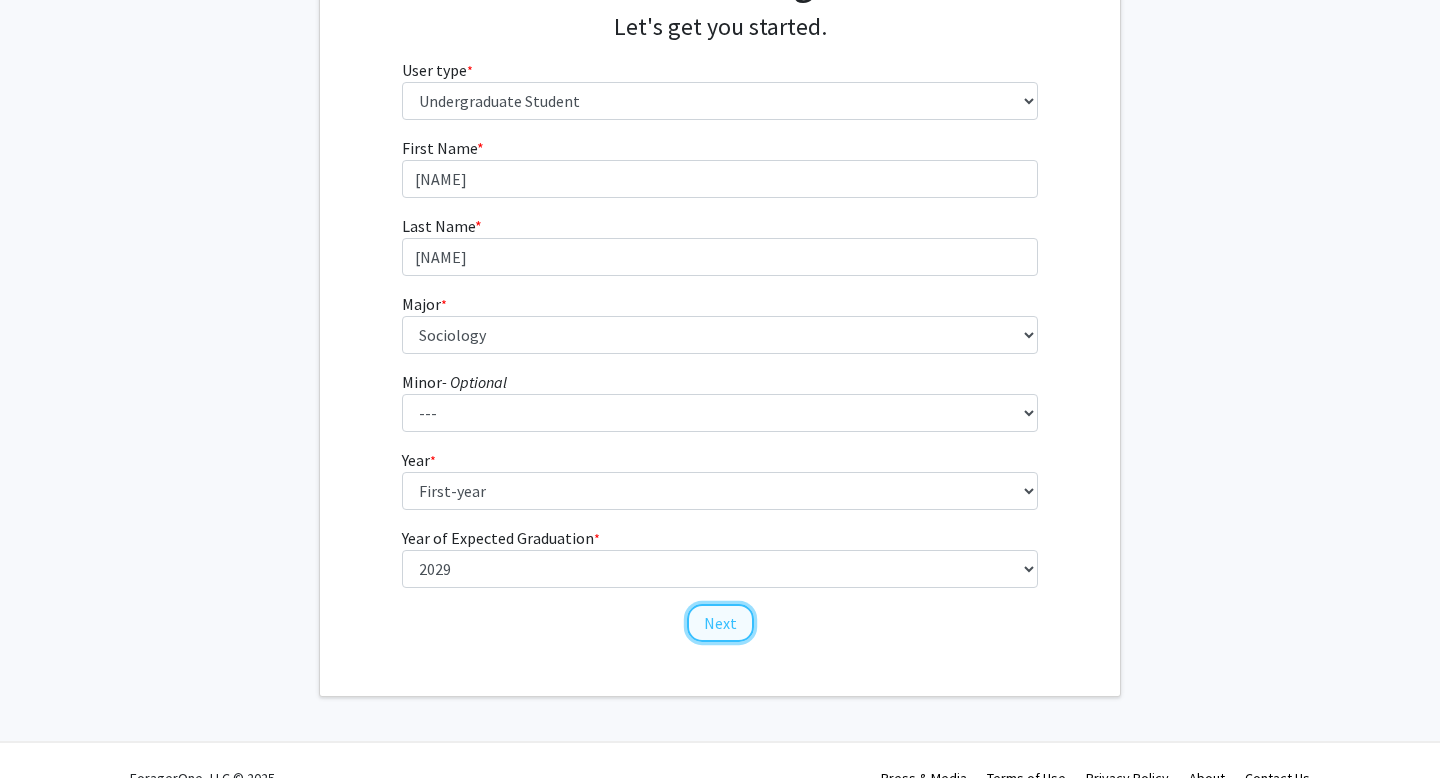 click on "Next" 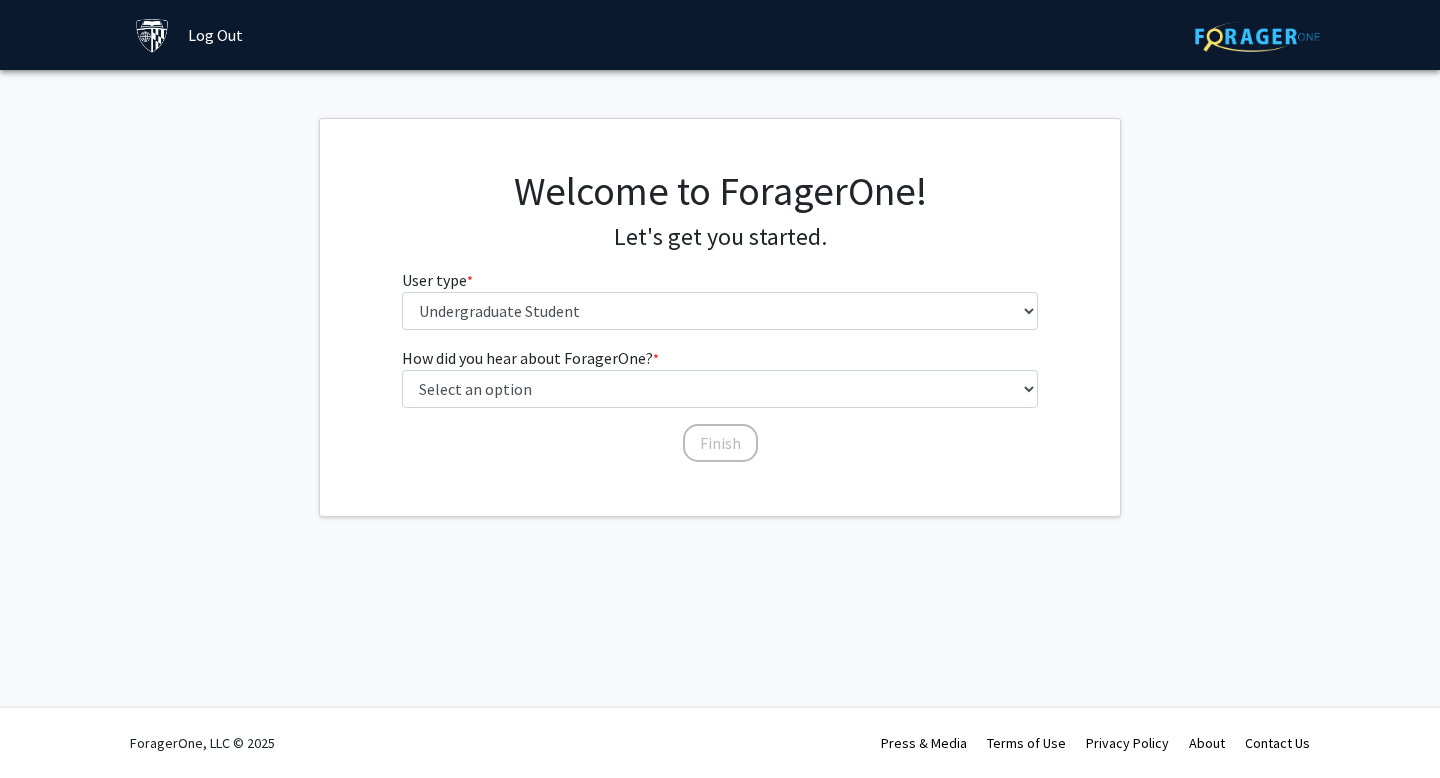 scroll, scrollTop: 0, scrollLeft: 0, axis: both 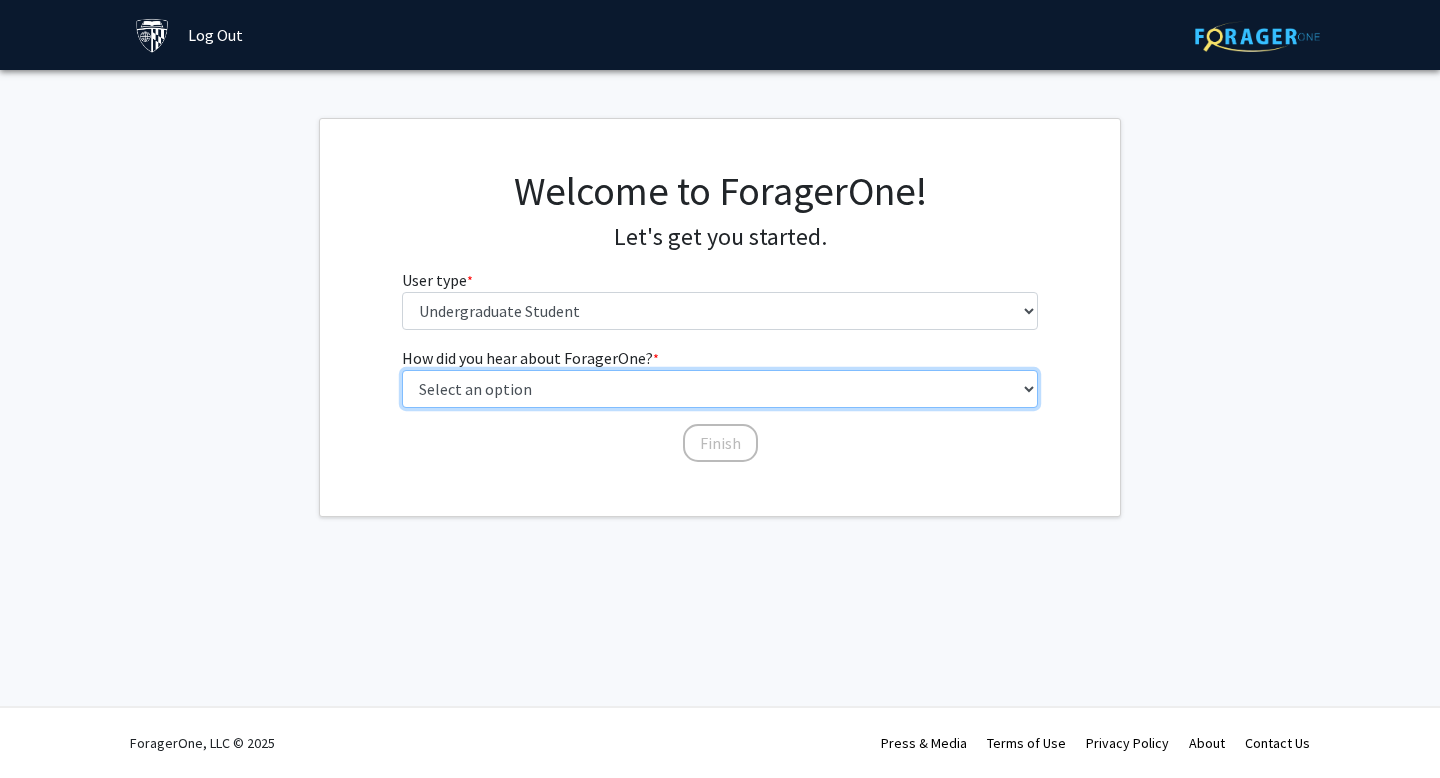 click on "Select an option  Peer/student recommendation   Faculty/staff recommendation   University website   University email or newsletter   Other" at bounding box center [720, 389] 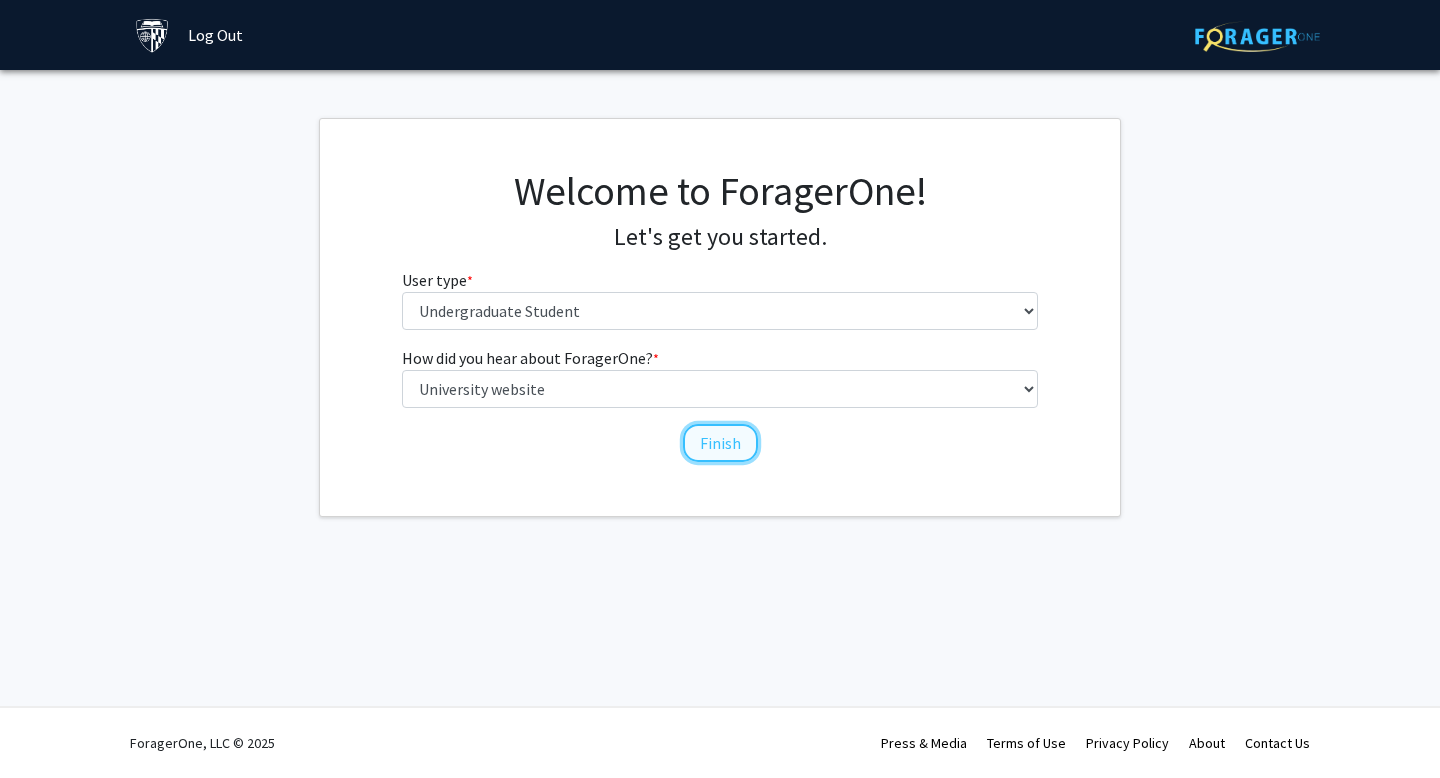 click on "Finish" 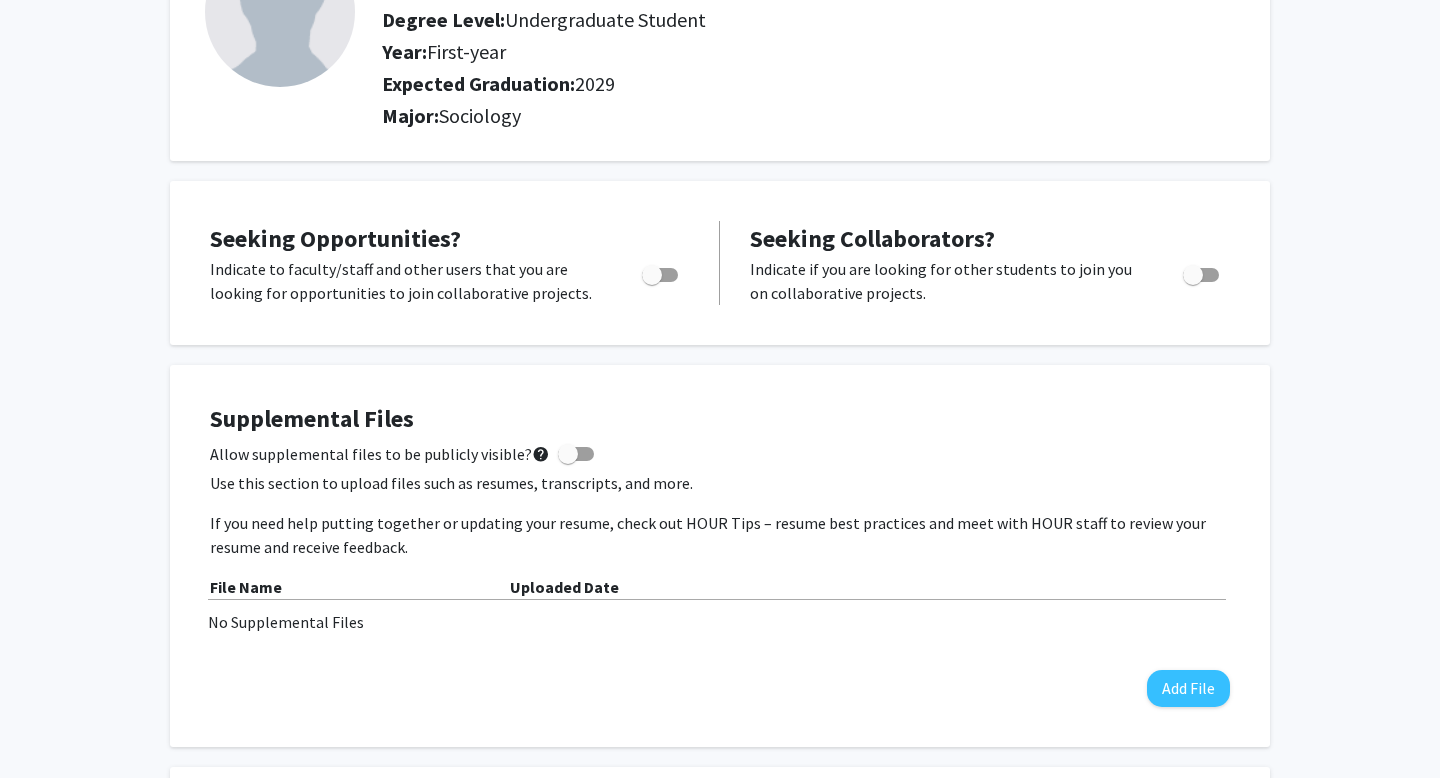scroll, scrollTop: 0, scrollLeft: 0, axis: both 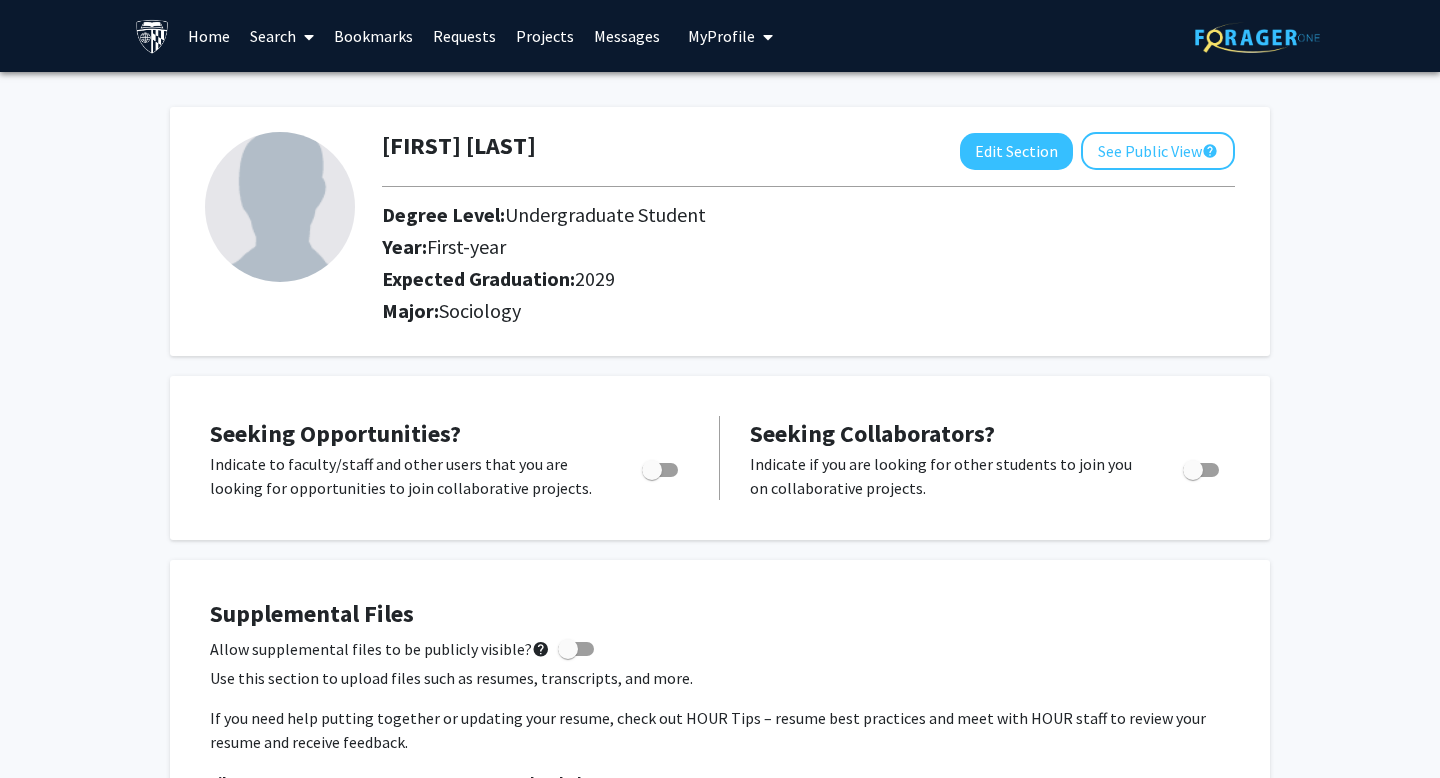 click at bounding box center [305, 37] 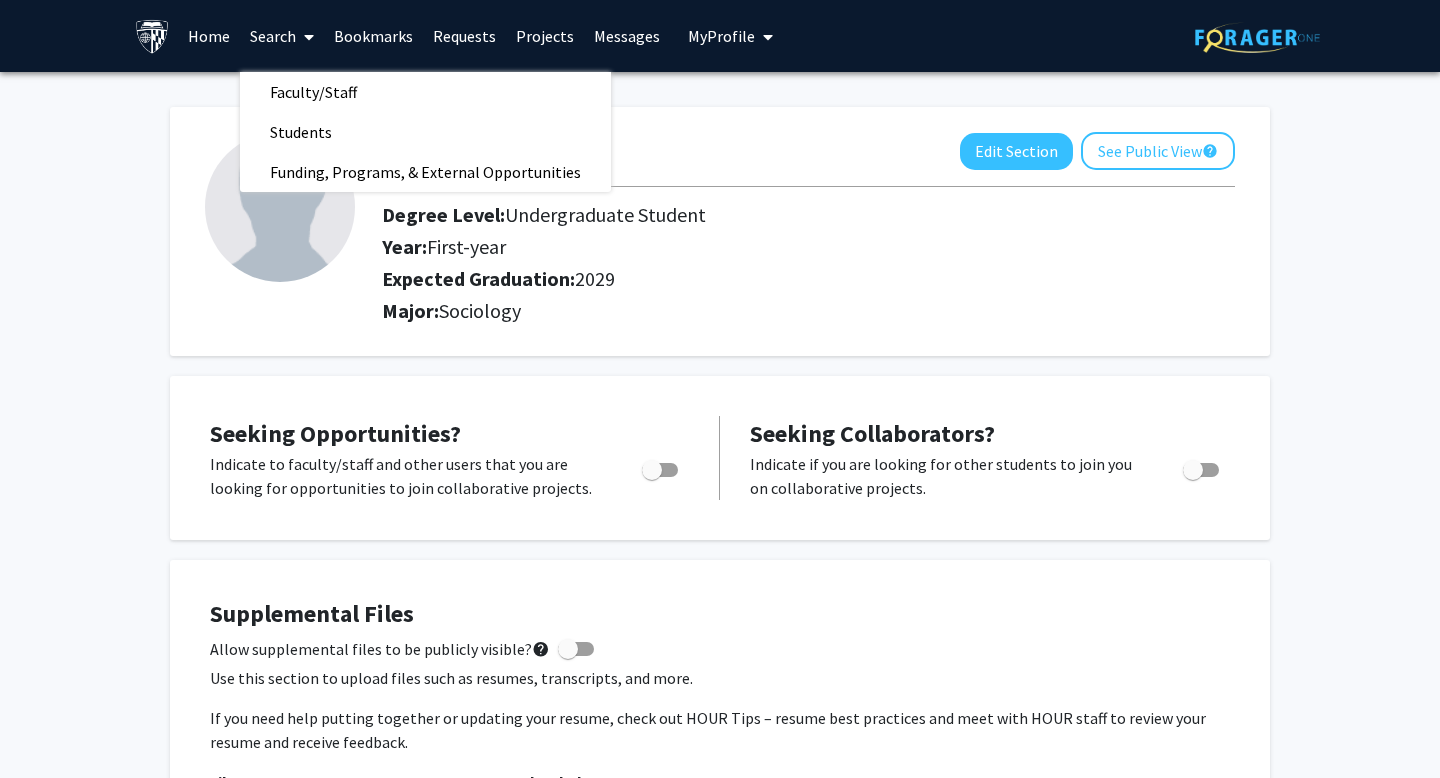 click on "Home" at bounding box center (209, 36) 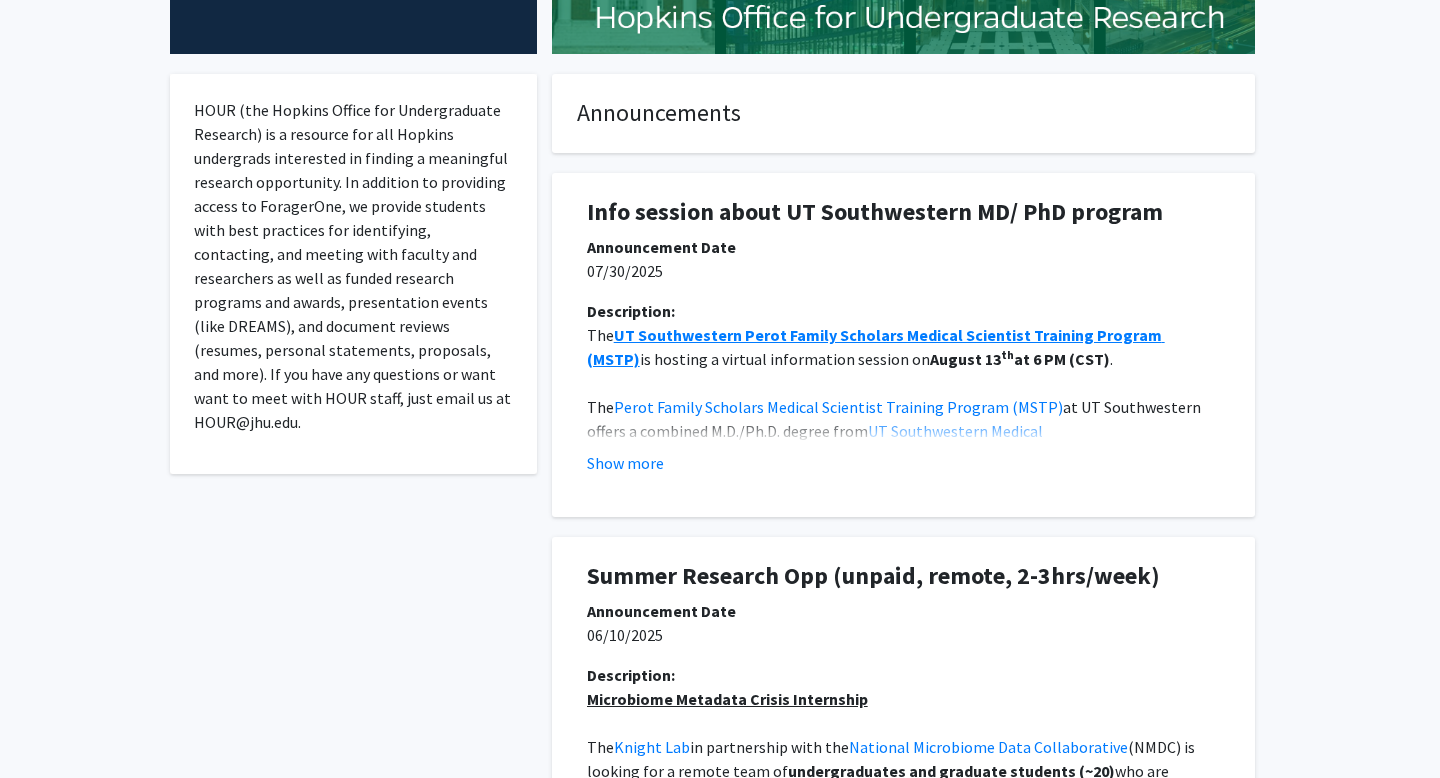 scroll, scrollTop: 0, scrollLeft: 0, axis: both 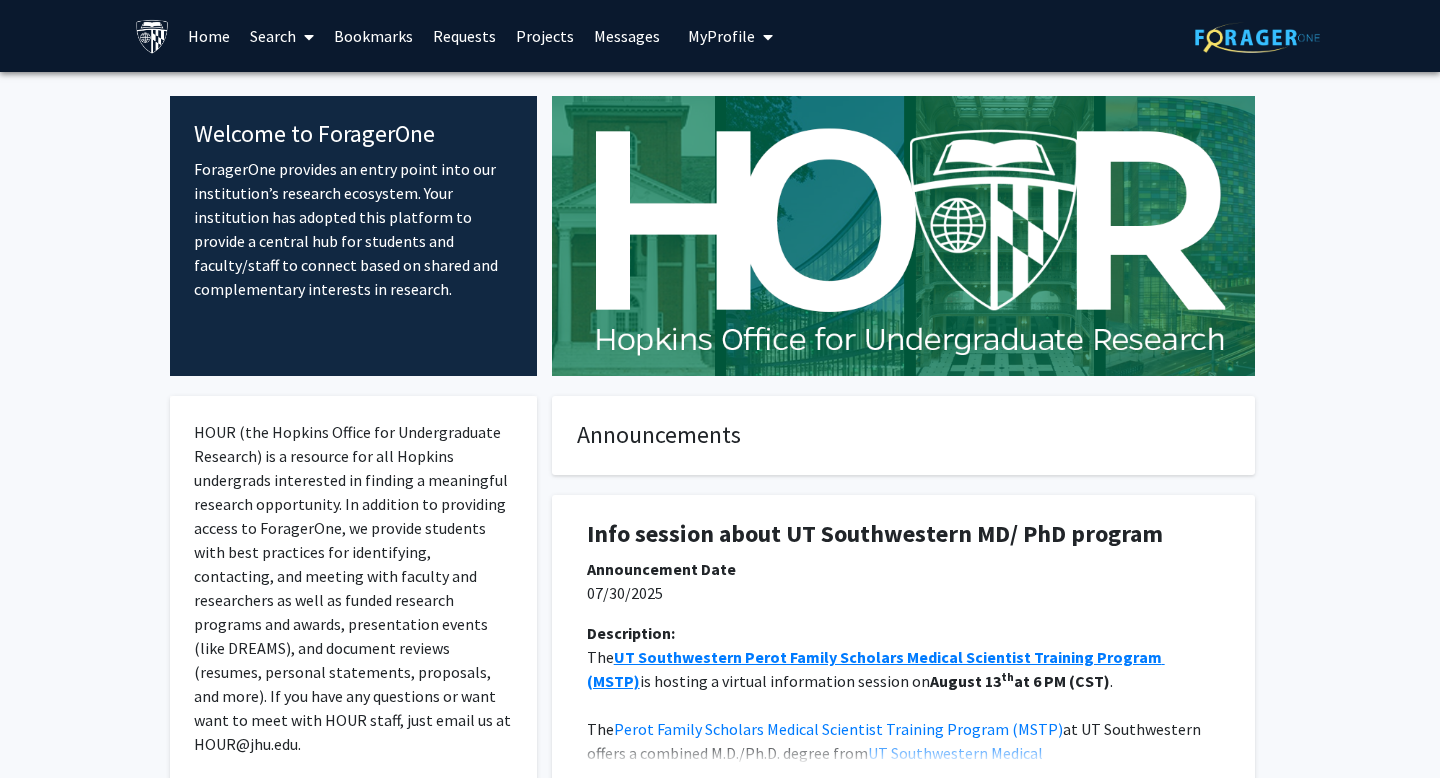 click at bounding box center (309, 37) 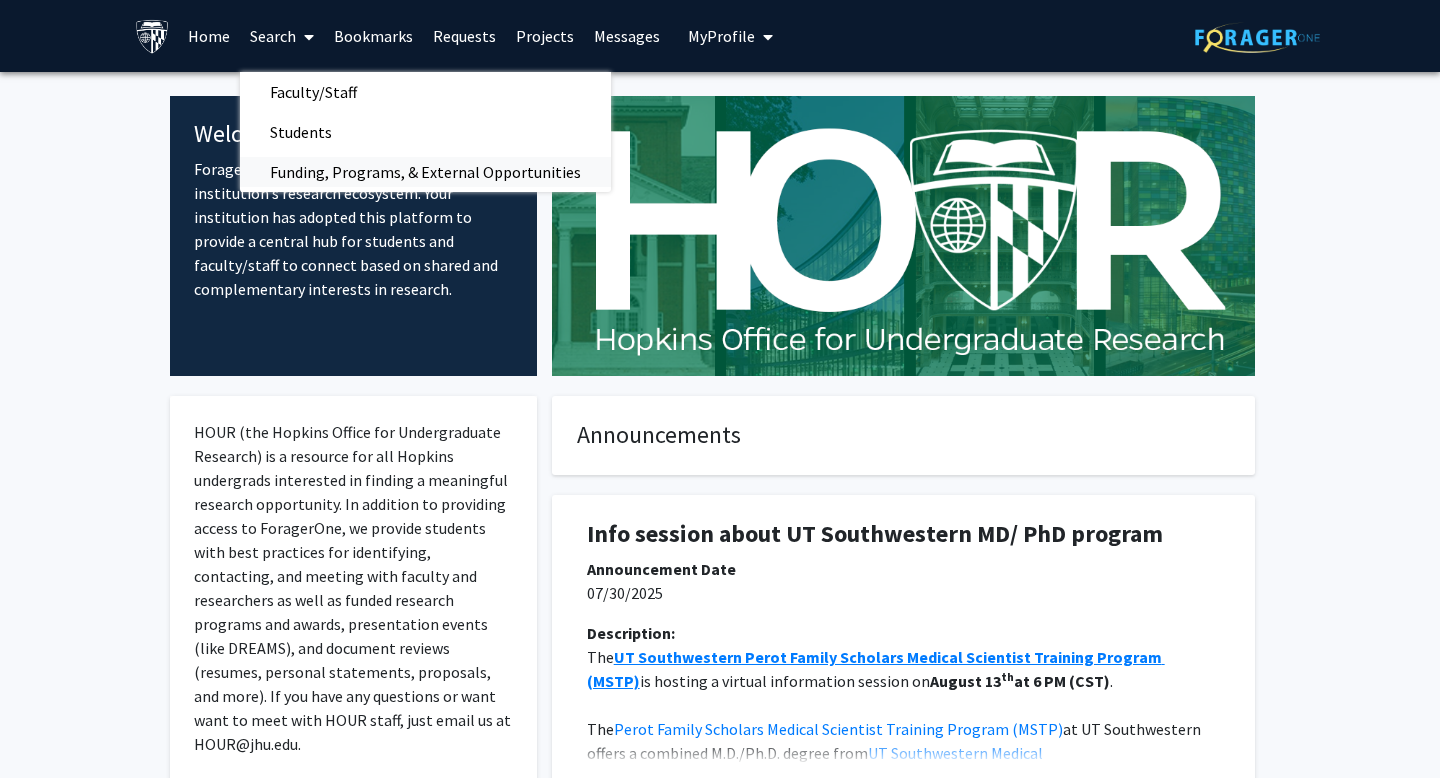 click on "Funding, Programs, & External Opportunities" at bounding box center (425, 172) 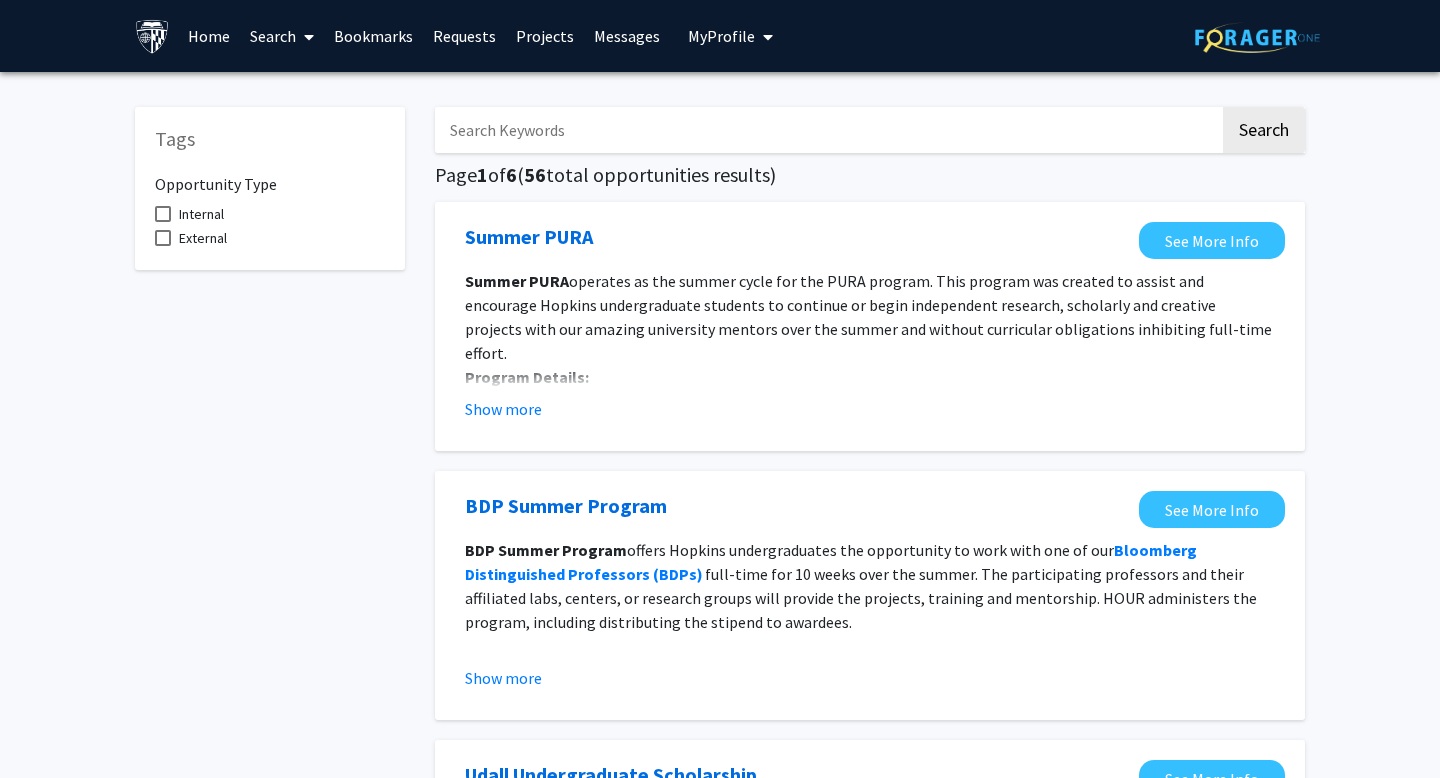 scroll, scrollTop: 8, scrollLeft: 0, axis: vertical 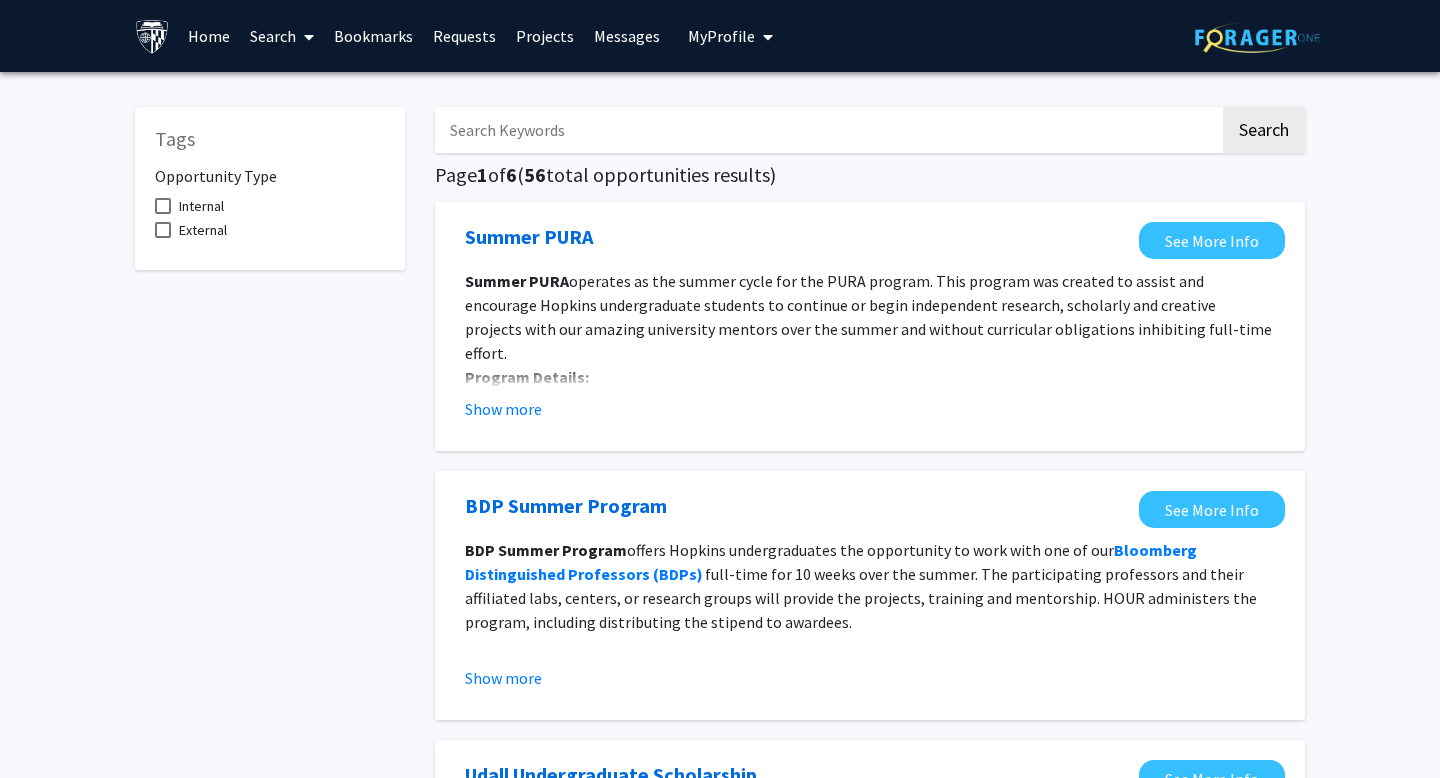click at bounding box center [827, 130] 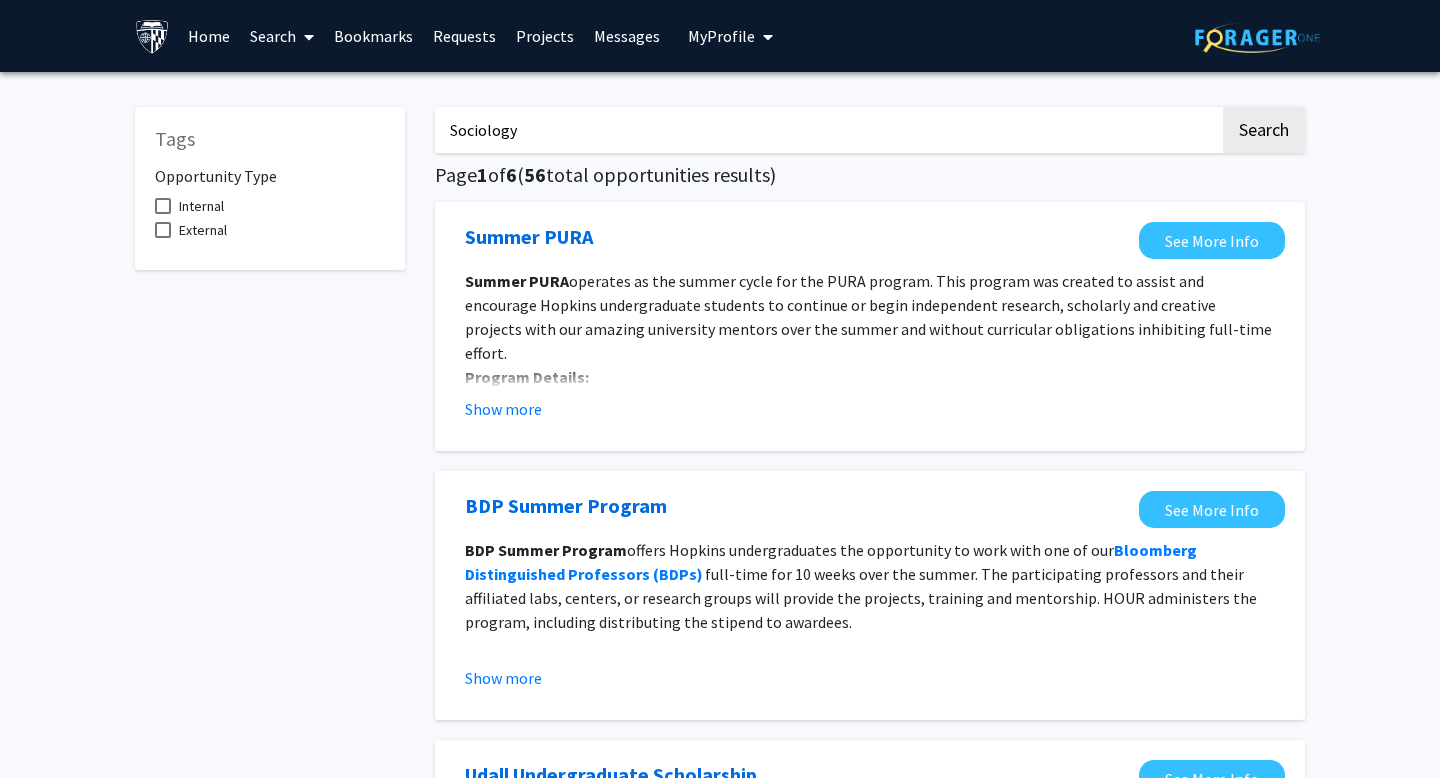 type on "Sociology" 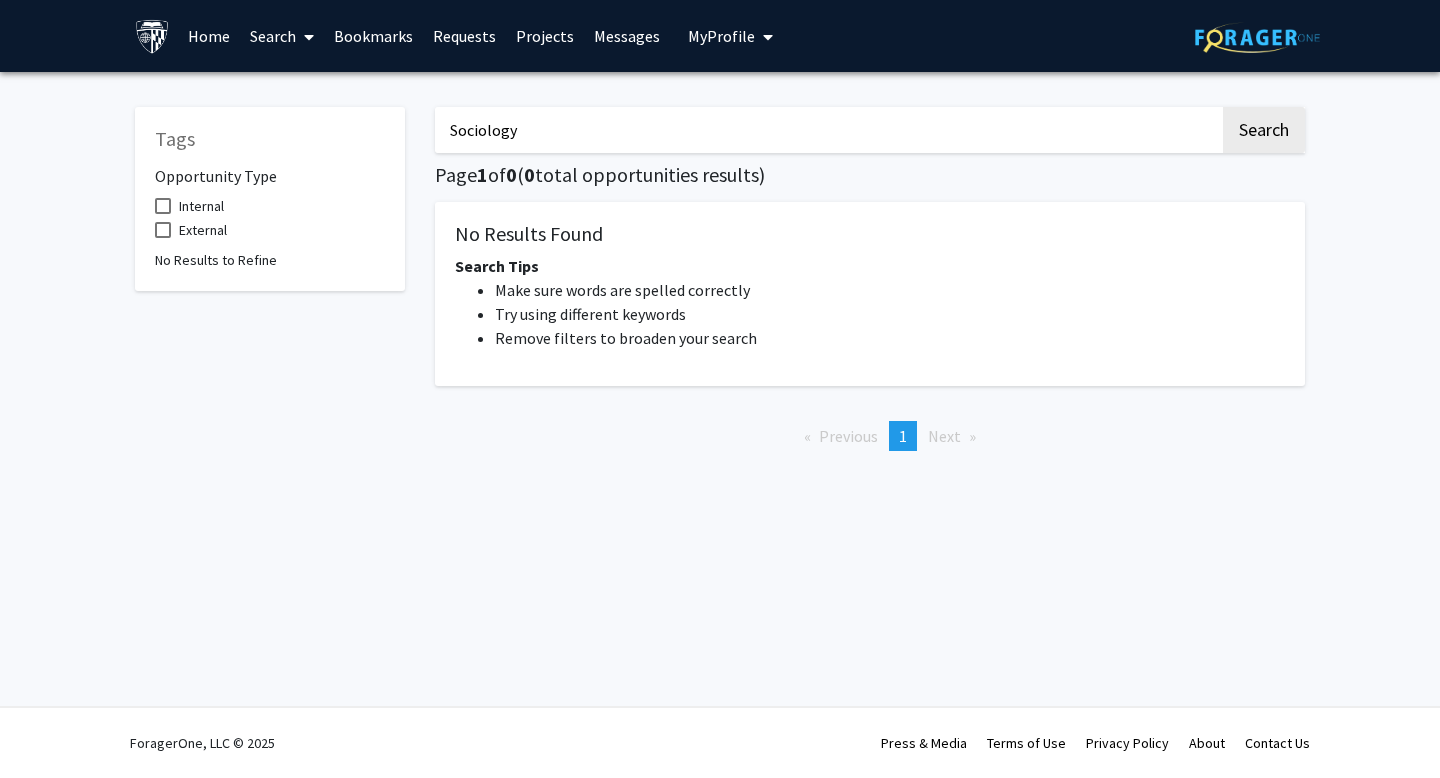 click on "Sociology" at bounding box center (827, 130) 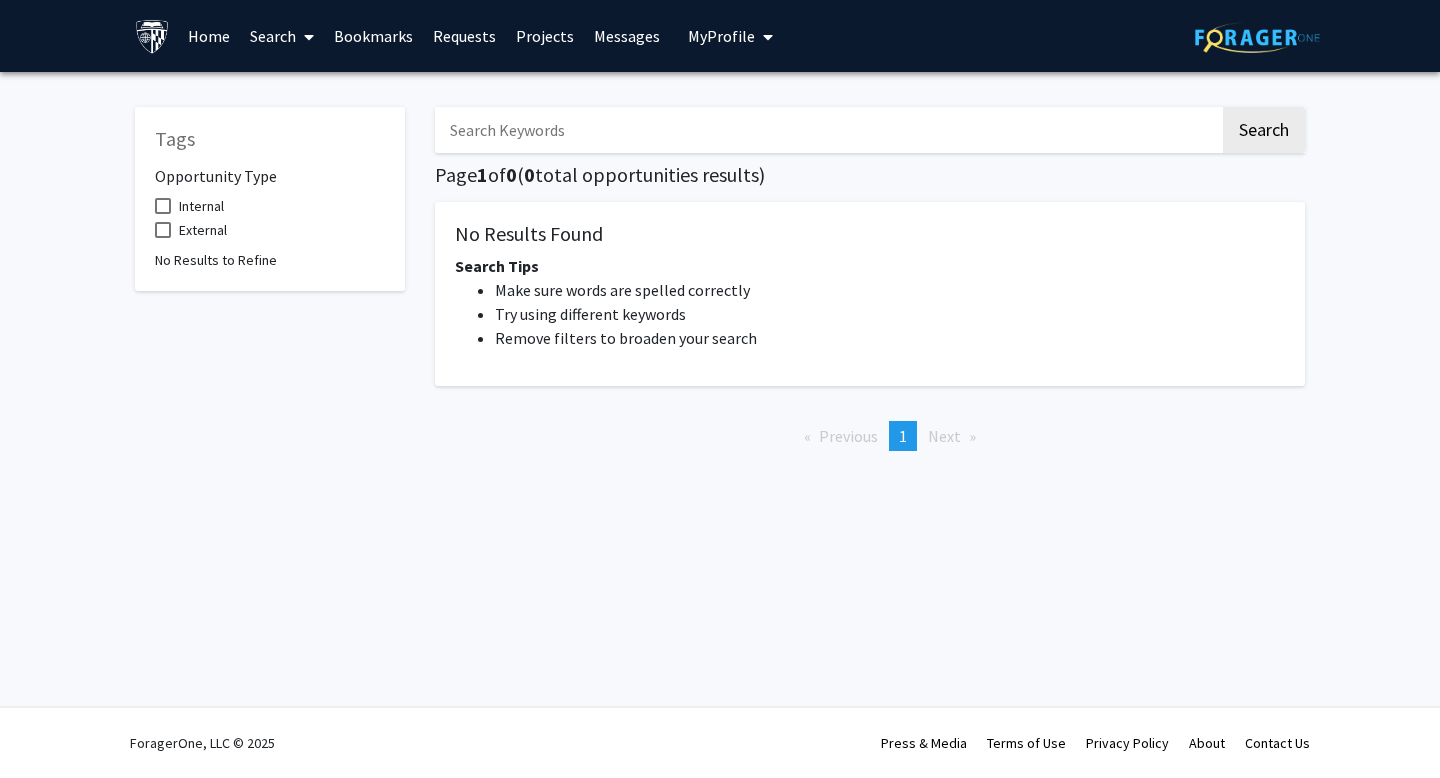 scroll, scrollTop: 0, scrollLeft: 0, axis: both 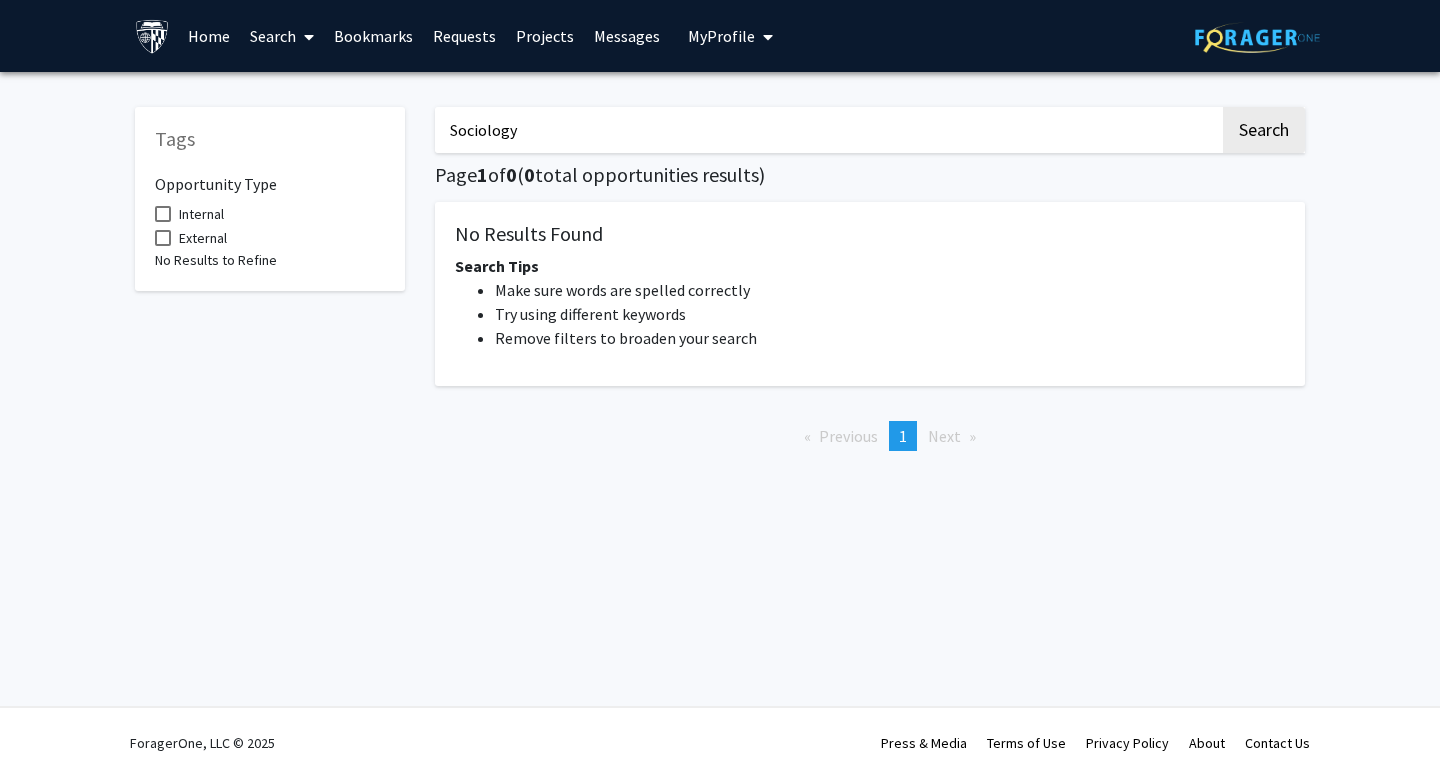 click on "Sociology" at bounding box center (827, 130) 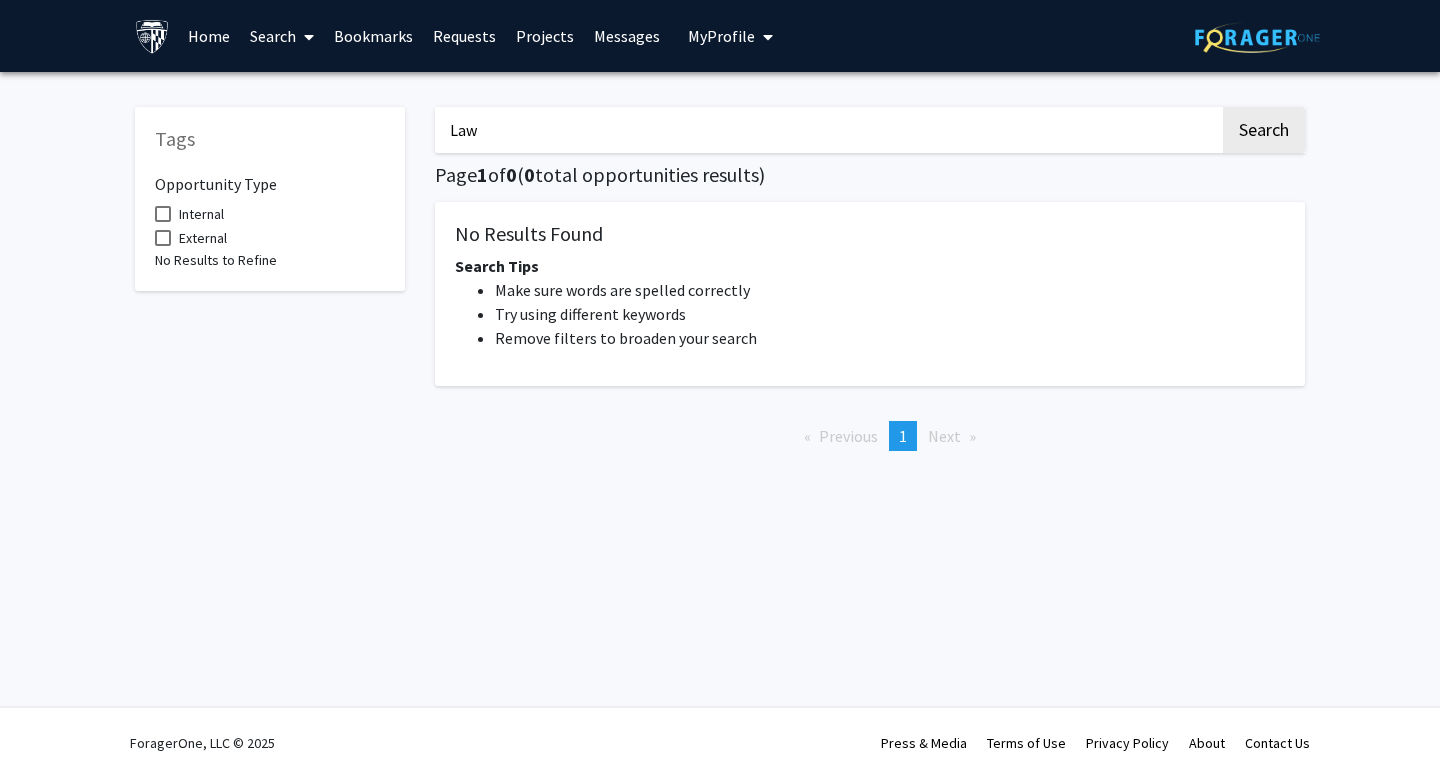type on "Law" 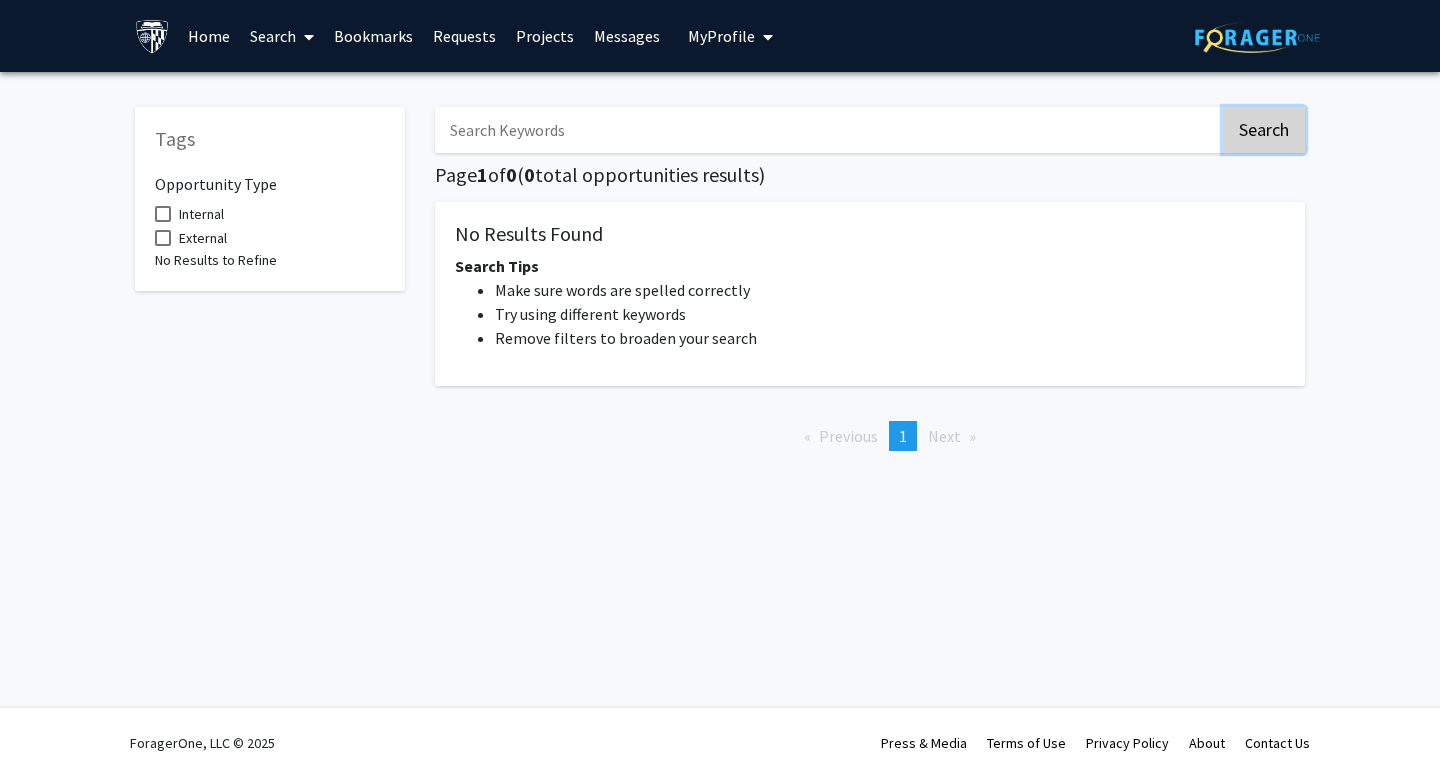 click on "Search" 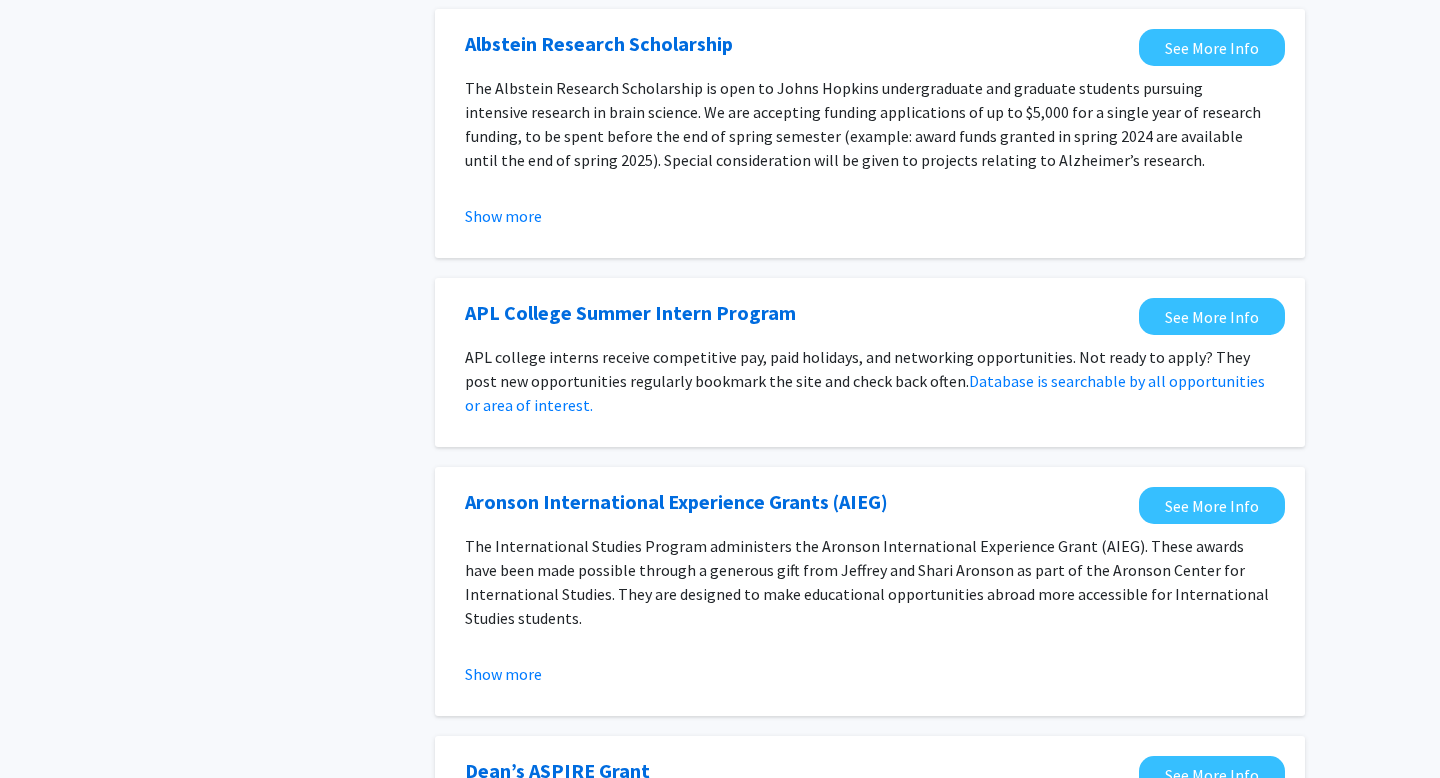 scroll, scrollTop: 2223, scrollLeft: 0, axis: vertical 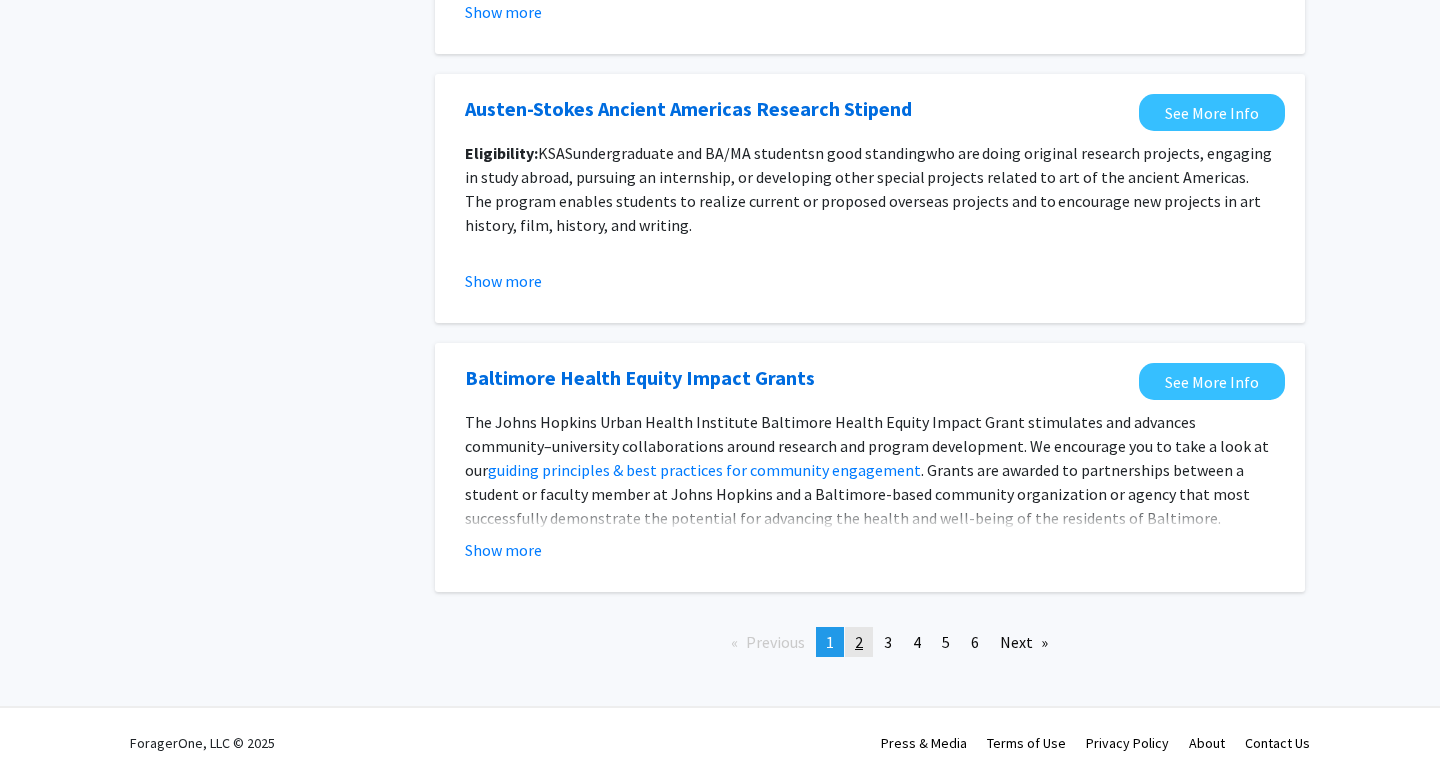 click on "page  2" 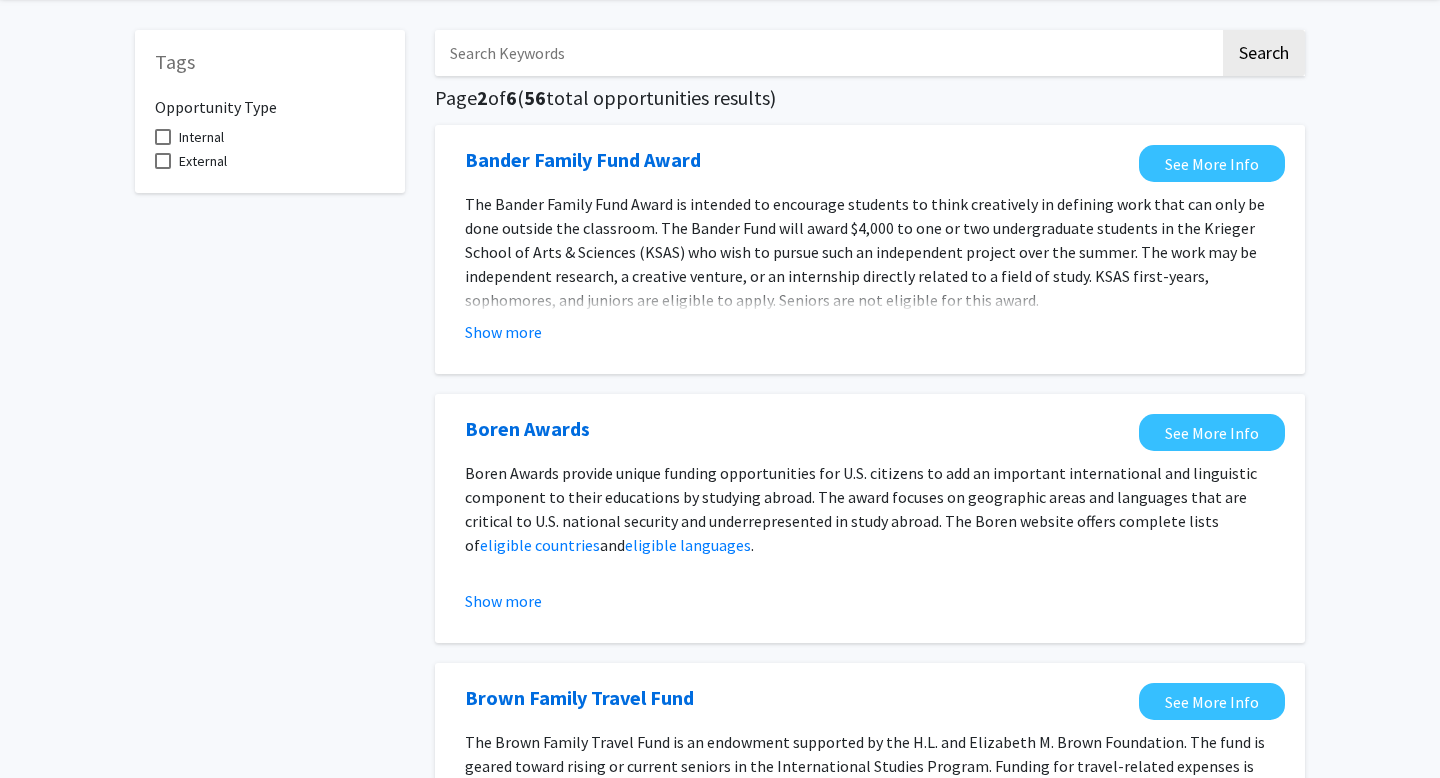 scroll, scrollTop: 87, scrollLeft: 0, axis: vertical 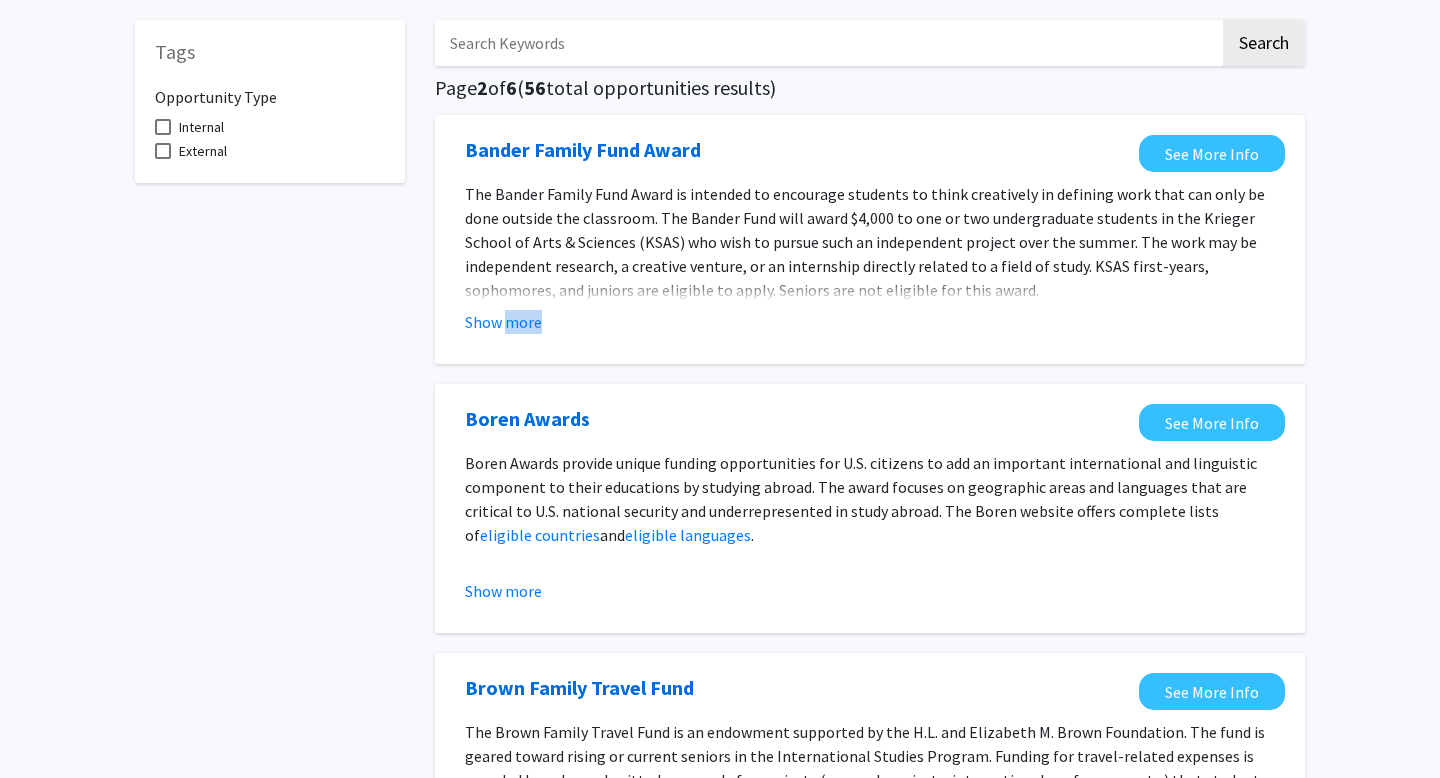drag, startPoint x: 504, startPoint y: 316, endPoint x: 427, endPoint y: 372, distance: 95.2103 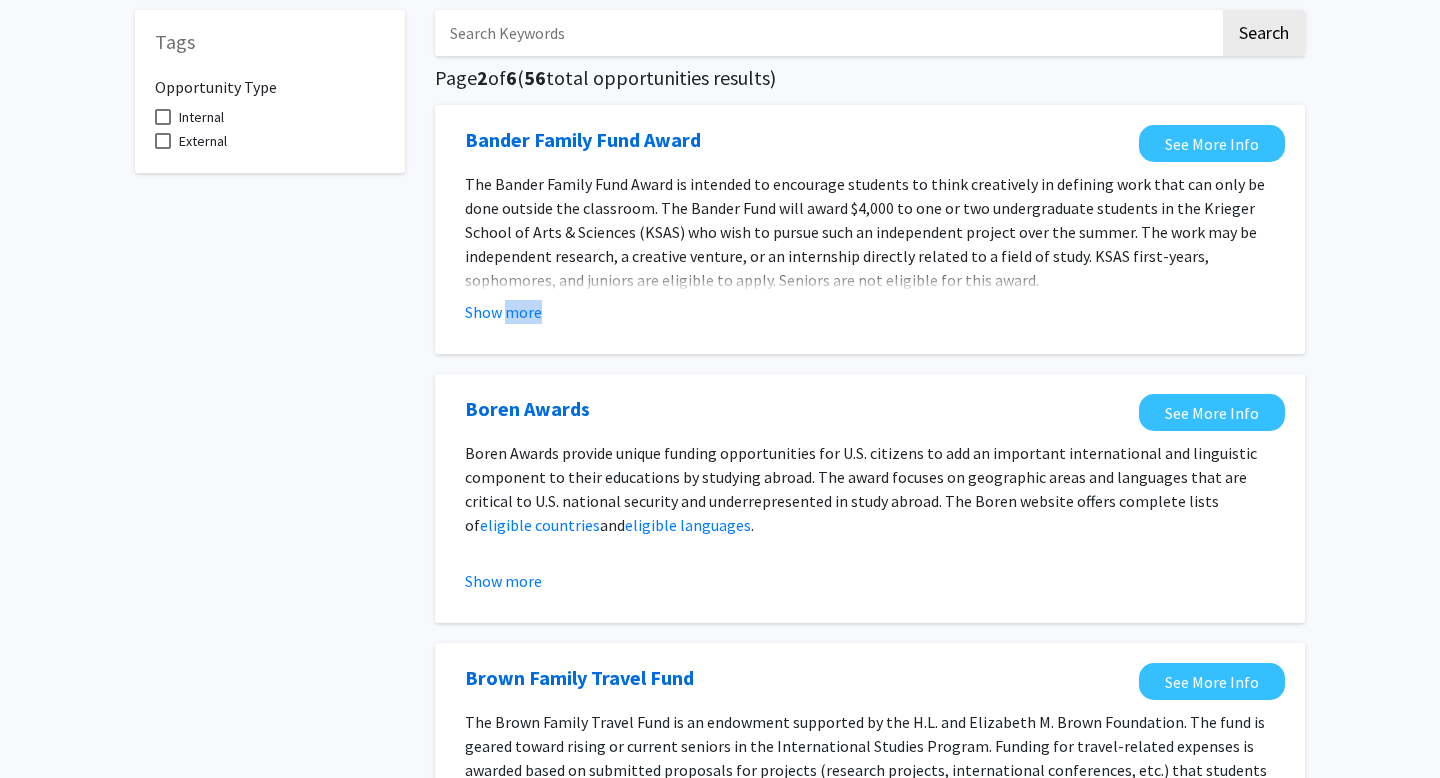 scroll, scrollTop: 102, scrollLeft: 0, axis: vertical 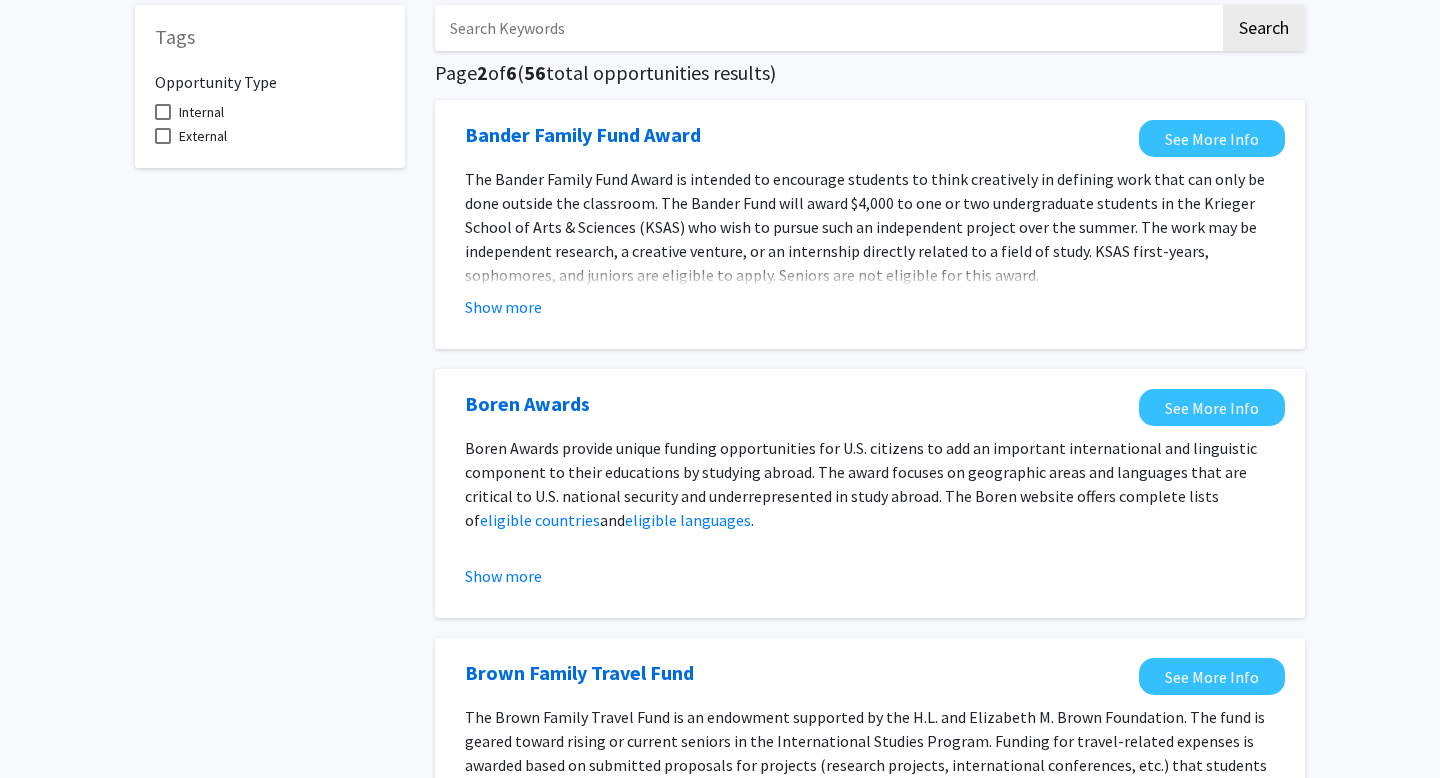 click on "Boren Awards See More Info Boren Awards provide unique funding opportunities for U.S. citizens to add an important international and linguistic component to their educations by studying abroad. The award focuses on geographic areas and languages that are critical to U.S. national security and underrepresented in study abroad. The Boren website offers complete lists of  eligible countries  and  eligible languages  . Boren Scholarships  are awarded to  undergraduate students  for various durations: summer study abroad (STEM disciplines, including Public Health Studies, only), one semester, and full academic year.  Boren Fellowships  are awarded to  graduate students  and those applying to graduate school. Preference is given to applicants proposing a full-year rather than a semester study plan. You must work with the JHU National Fellowships Program to apply. Email questions and interest to [EMAIL] Show more" 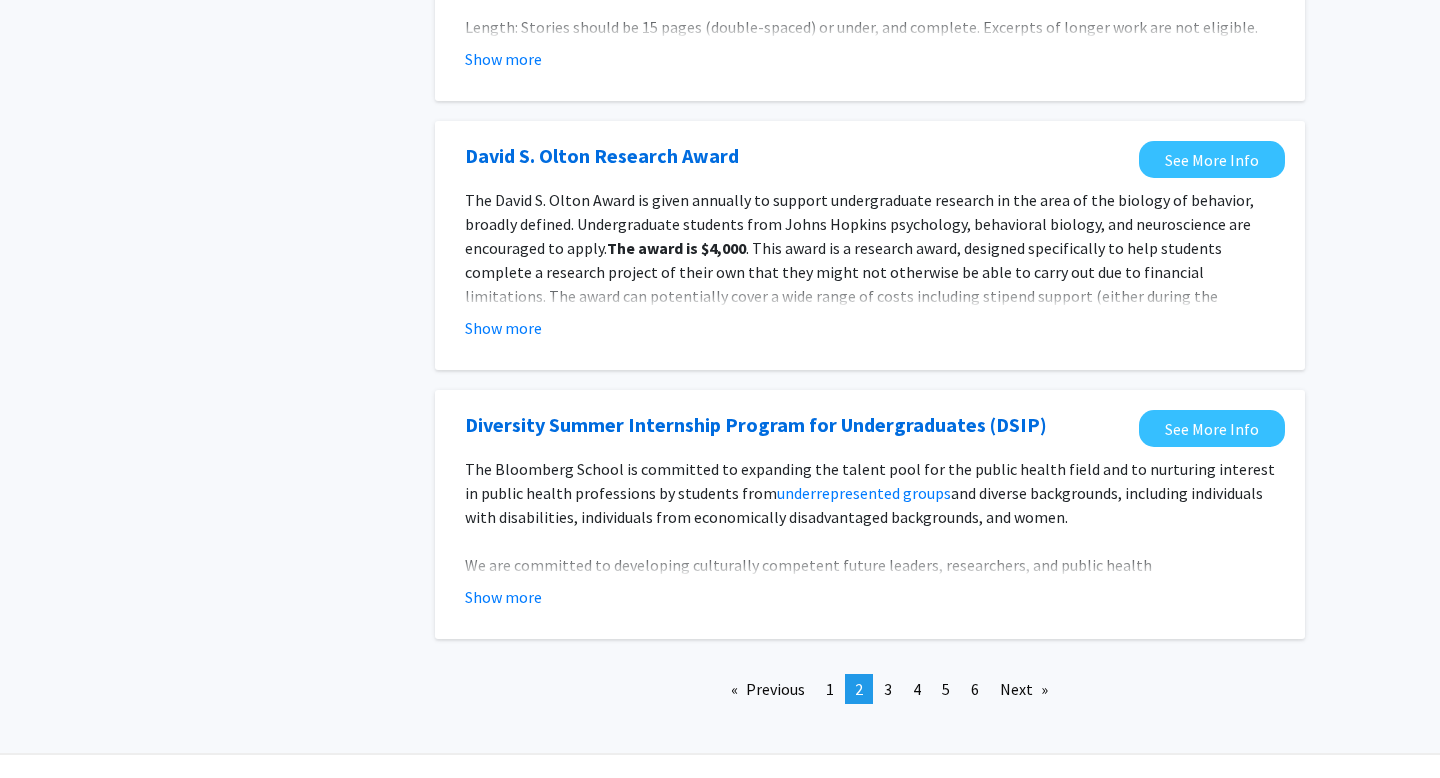 scroll, scrollTop: 2257, scrollLeft: 0, axis: vertical 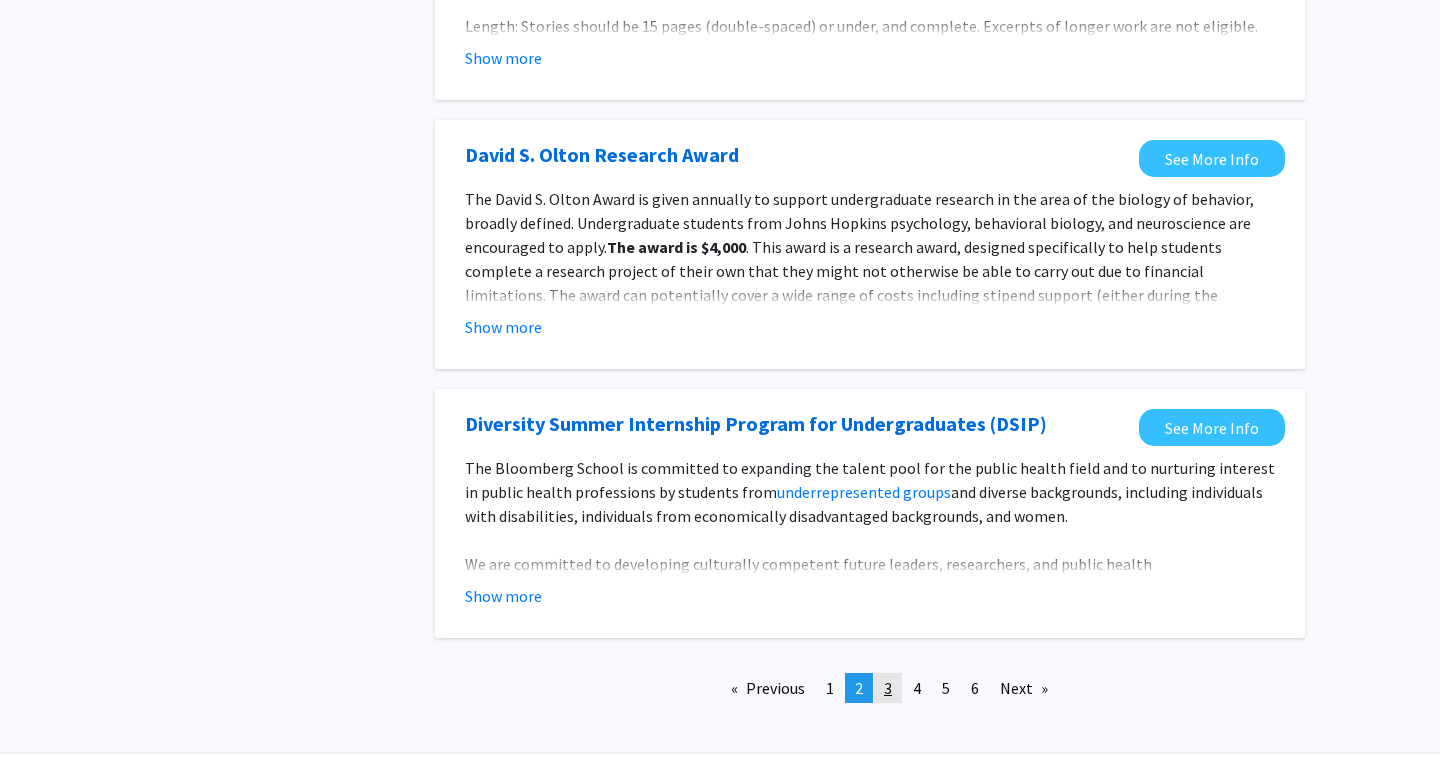 click on "3" 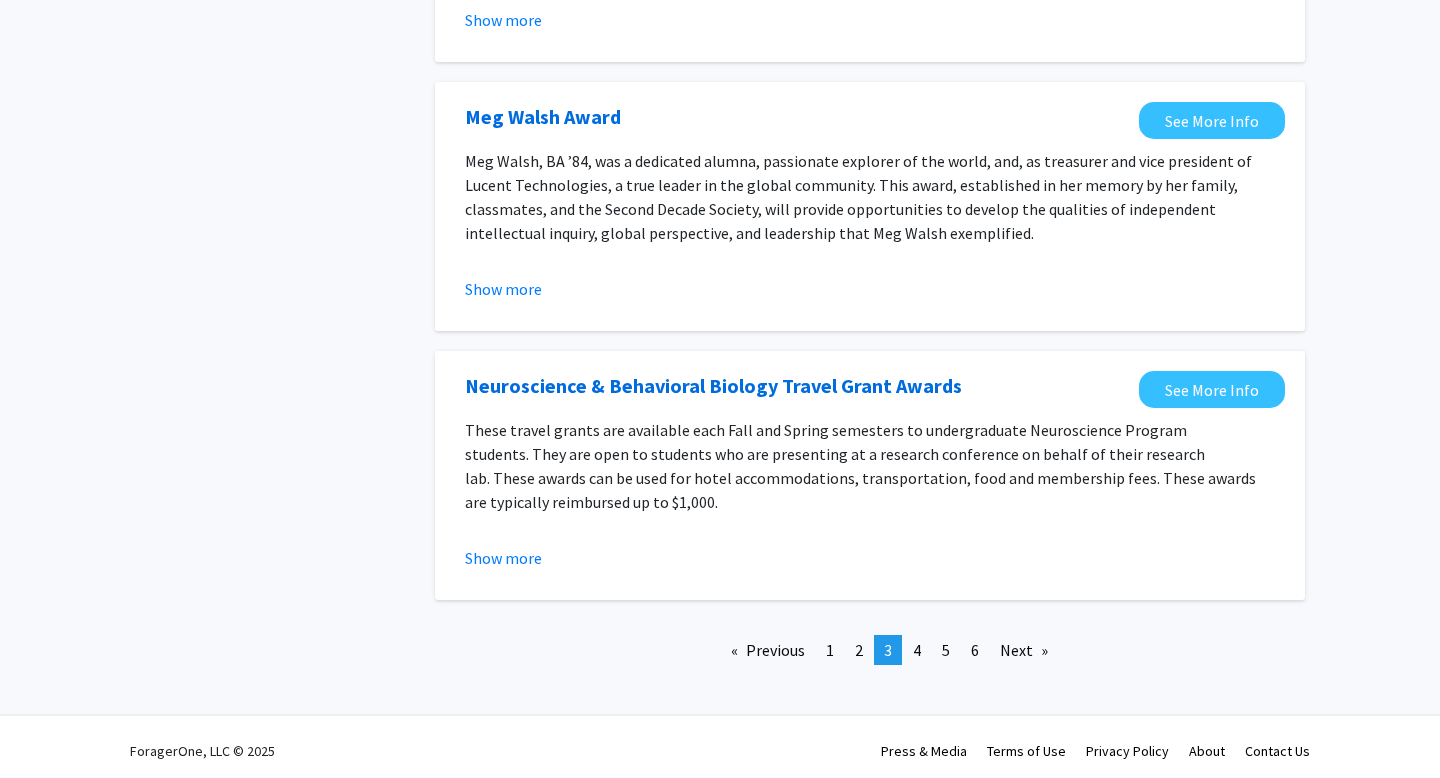 scroll, scrollTop: 2248, scrollLeft: 0, axis: vertical 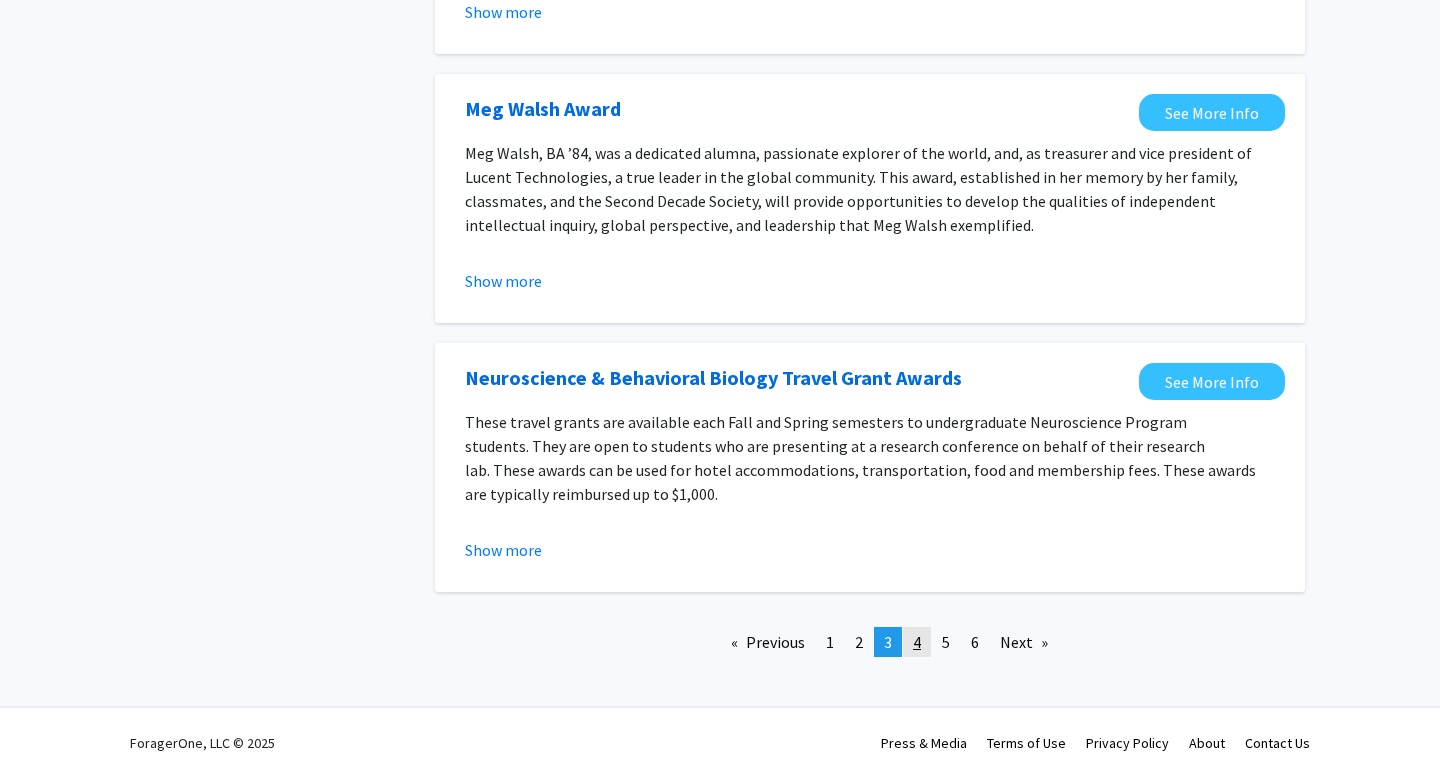 click on "page  4" 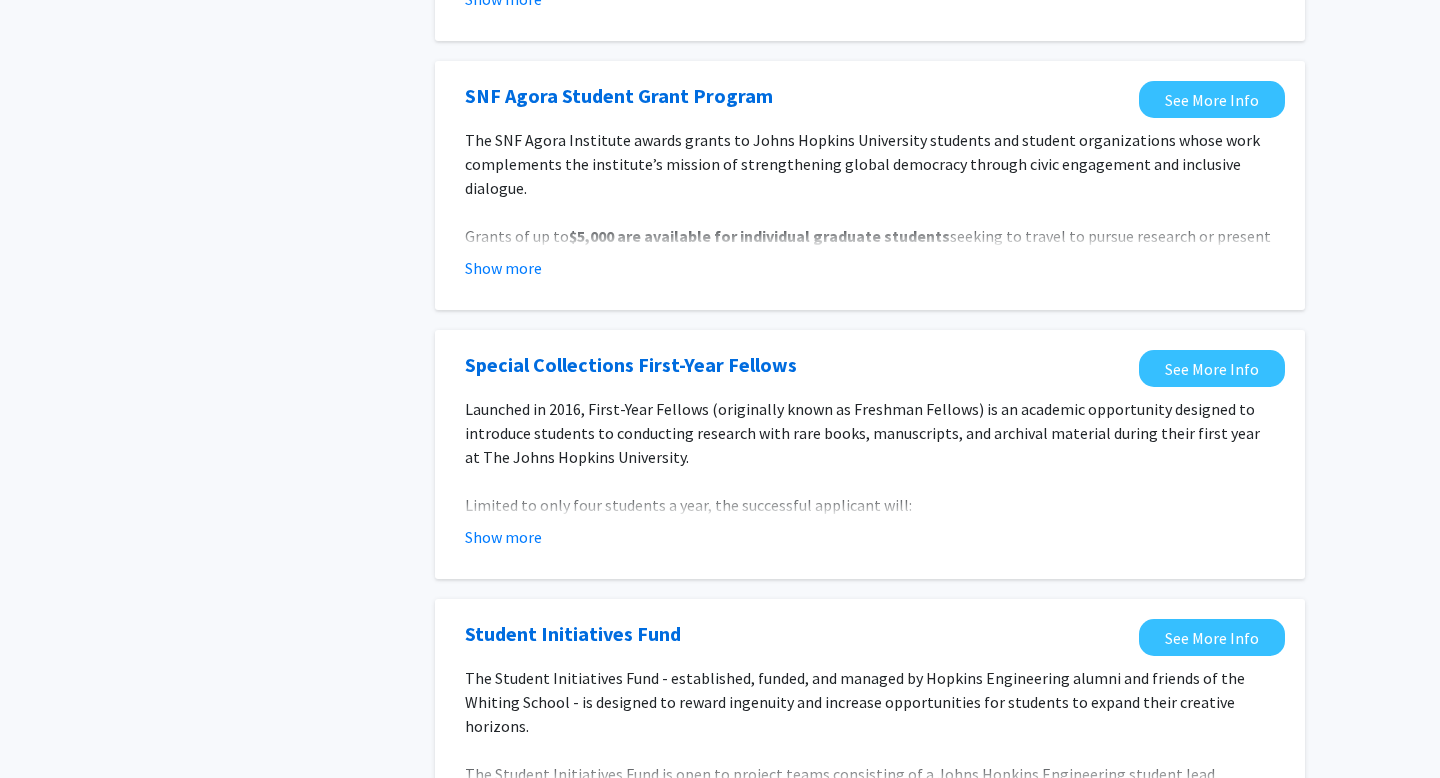 scroll, scrollTop: 2248, scrollLeft: 0, axis: vertical 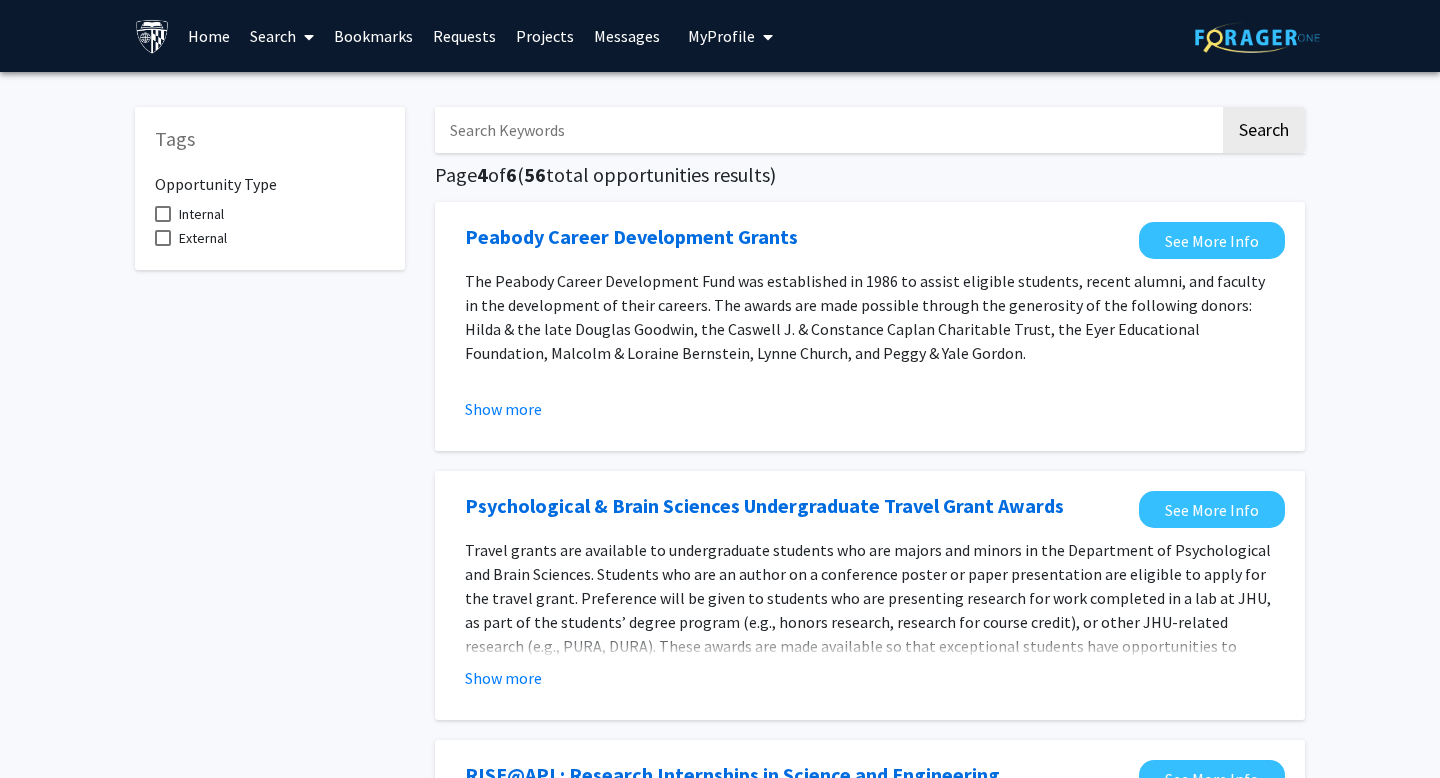 click at bounding box center (827, 130) 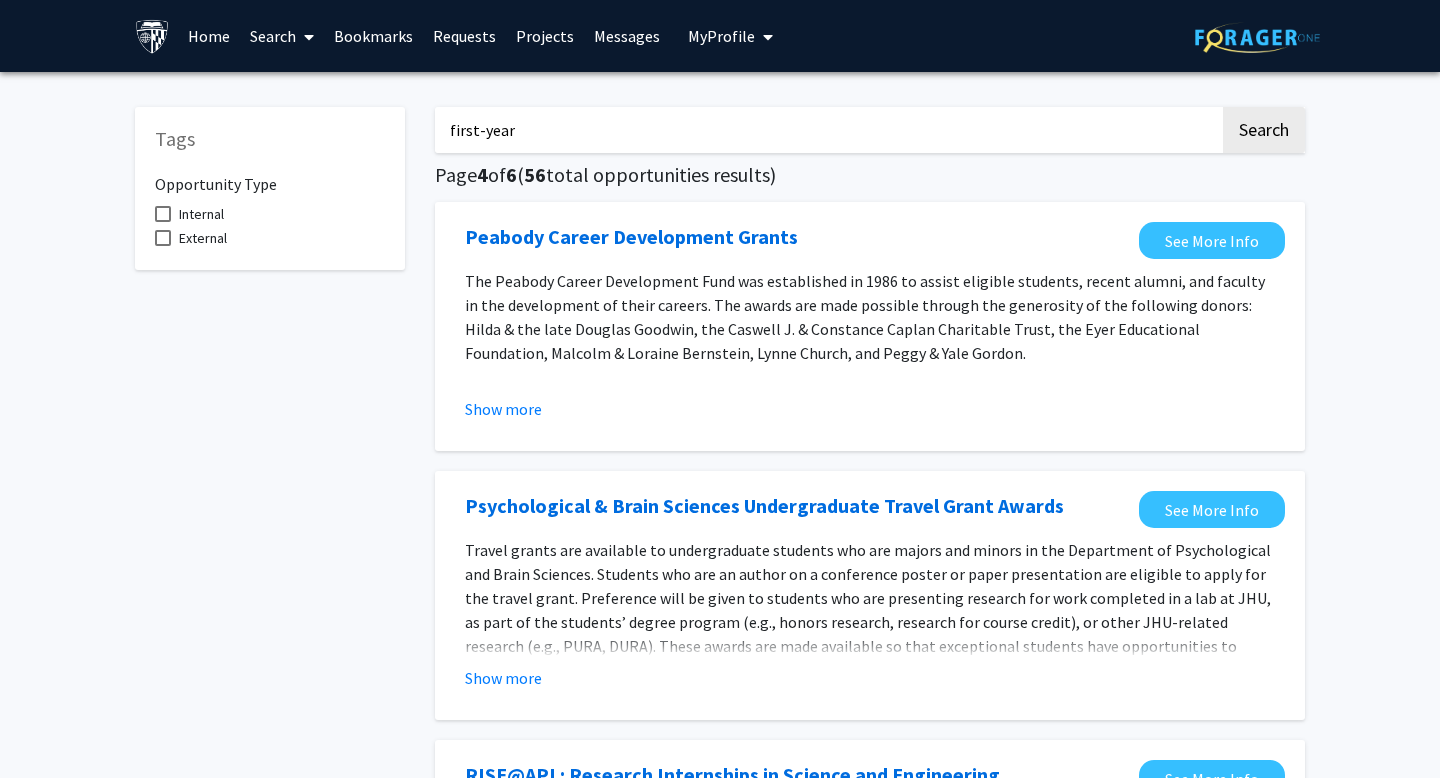 type on "first-year" 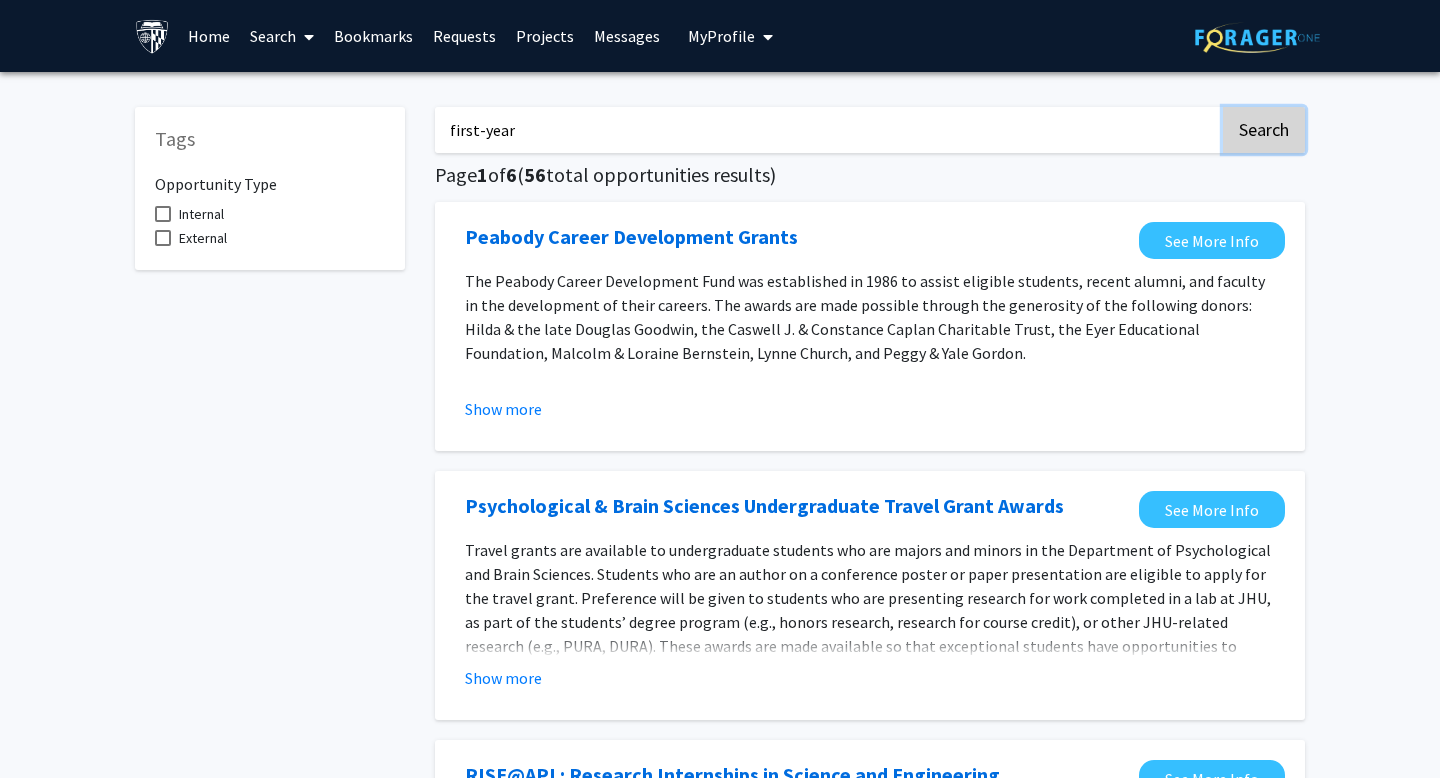 click on "Search" 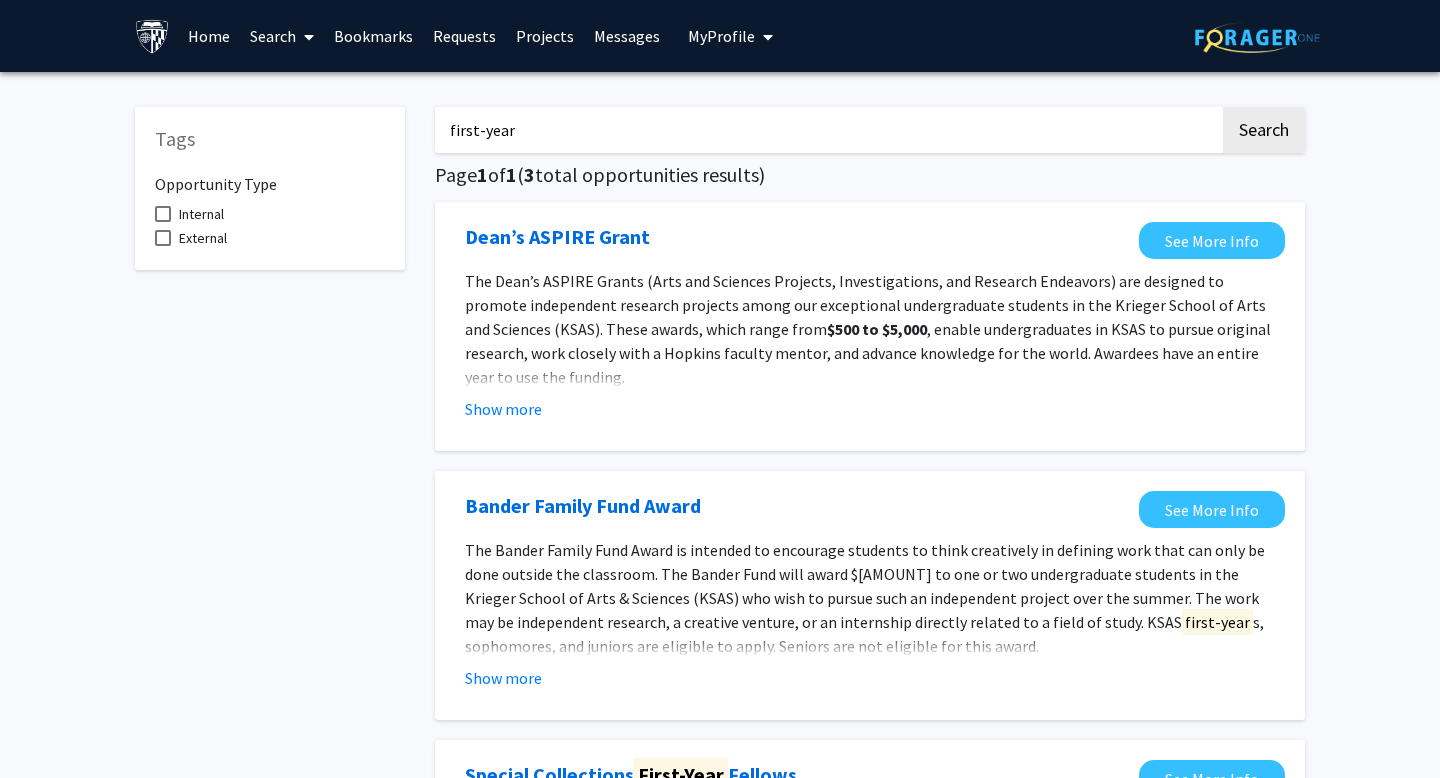 click on "Tags Opportunity Type    Internal     External" 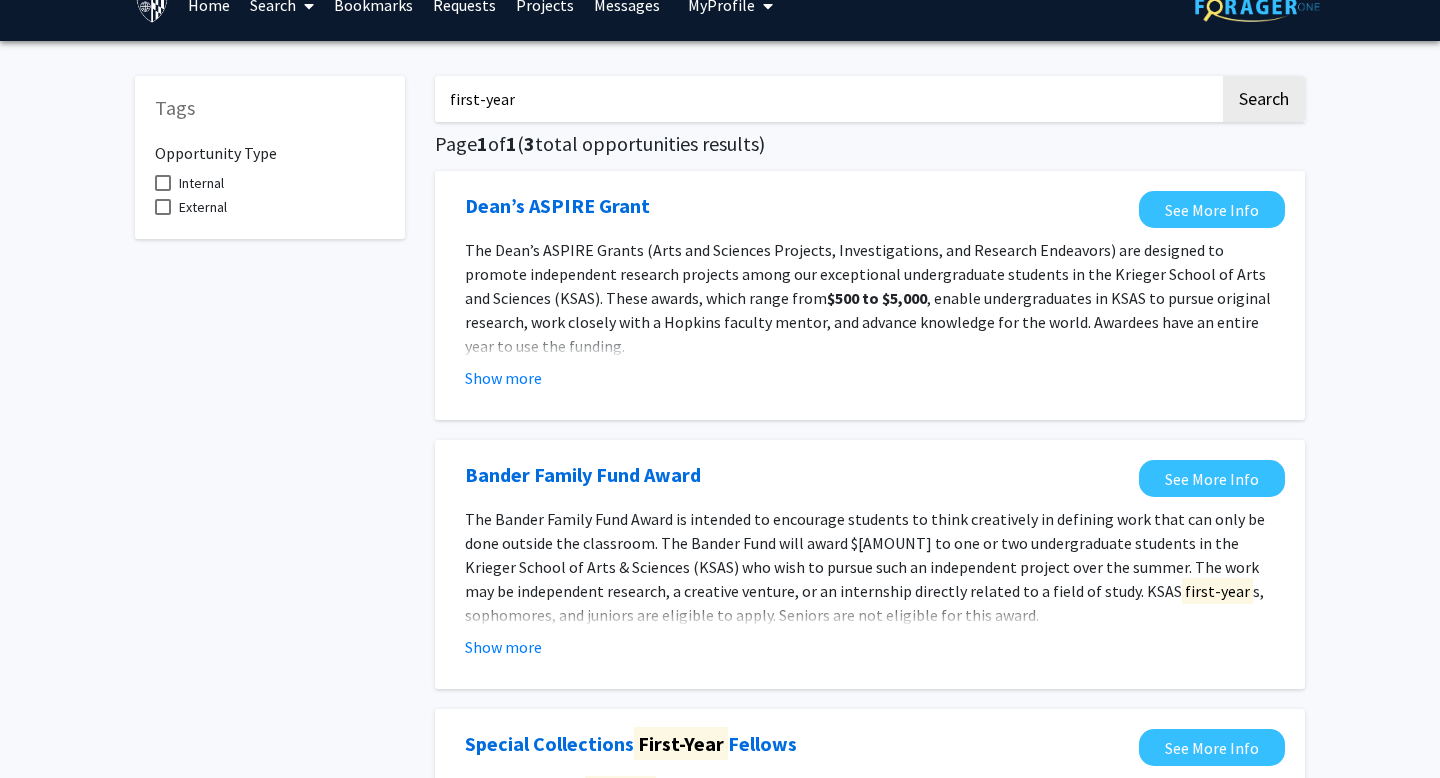 scroll, scrollTop: 26, scrollLeft: 0, axis: vertical 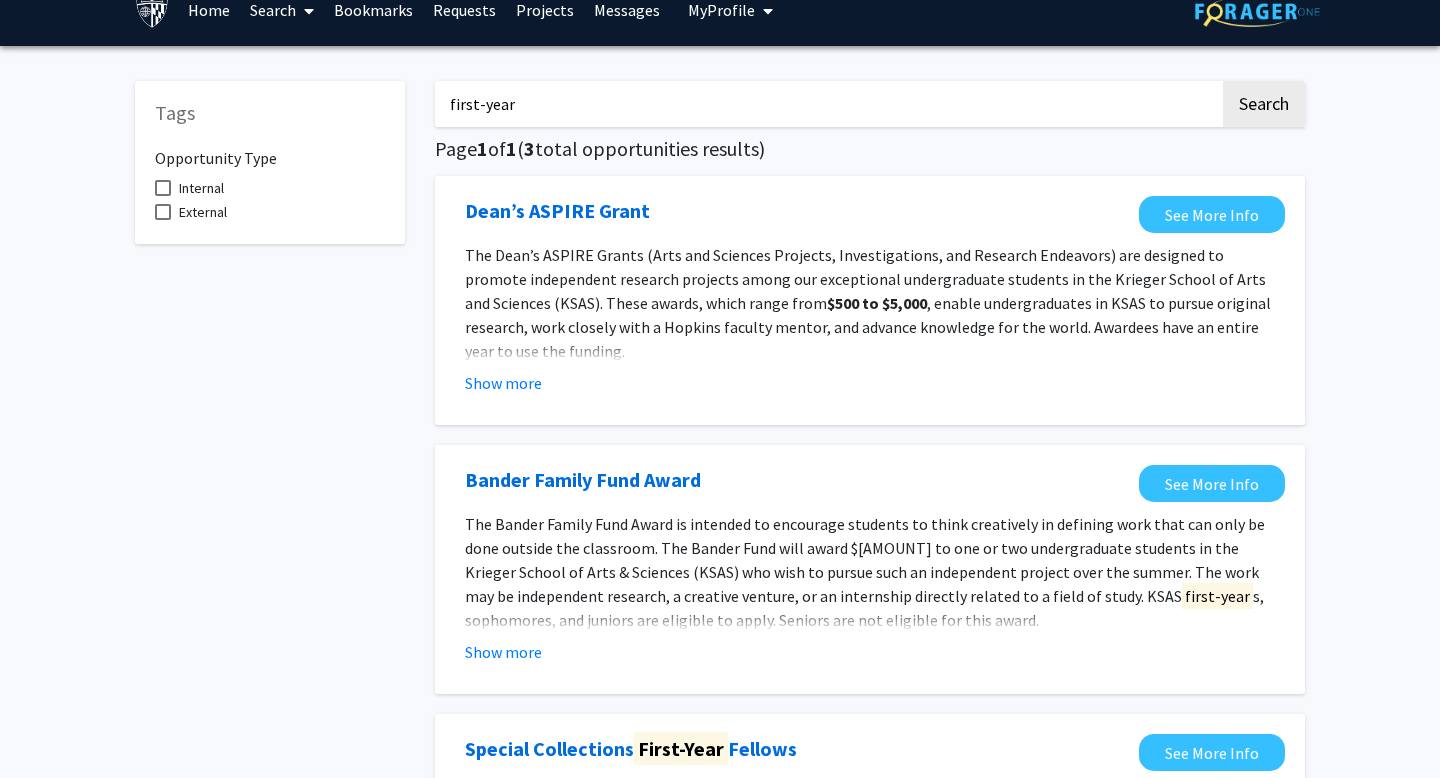 click on "Tags Opportunity Type    Internal     External" 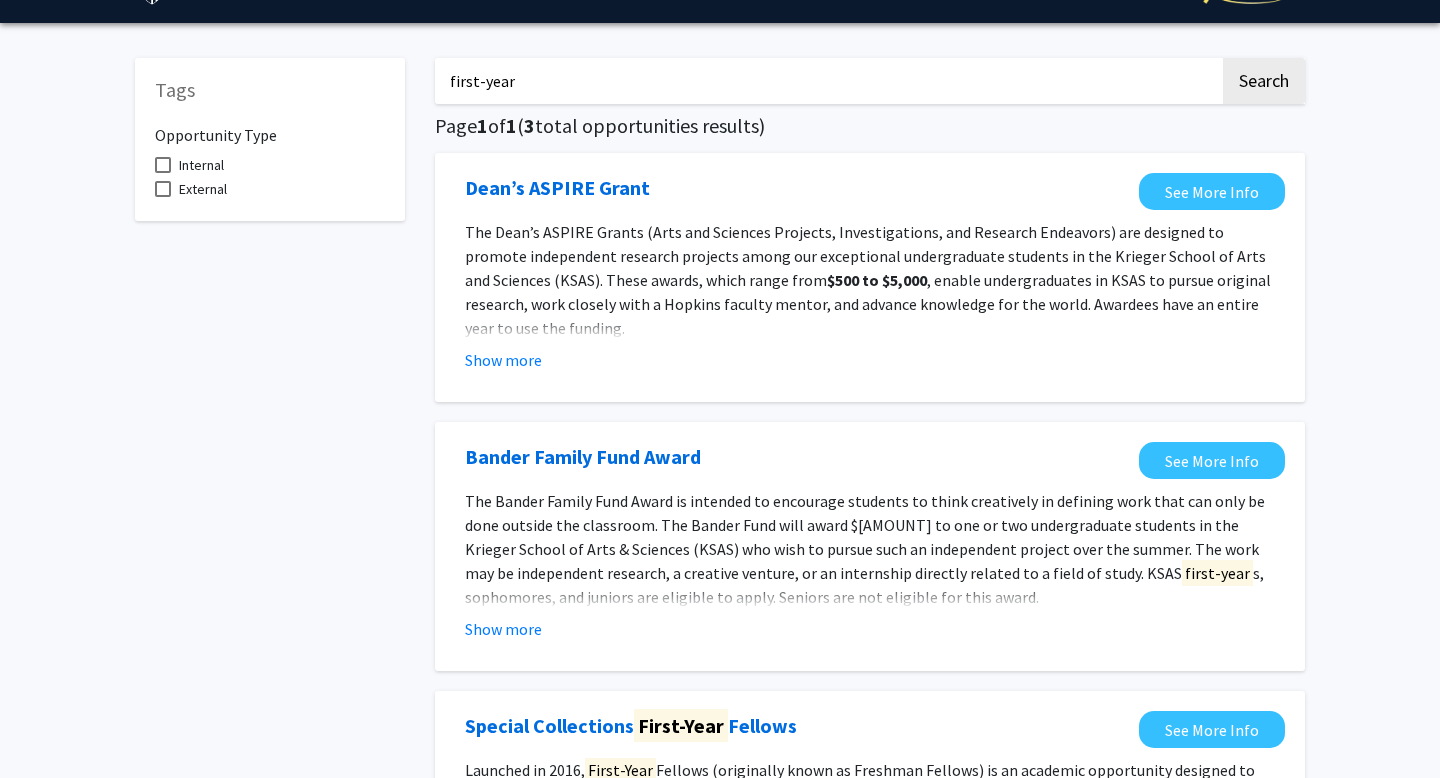 scroll, scrollTop: 0, scrollLeft: 0, axis: both 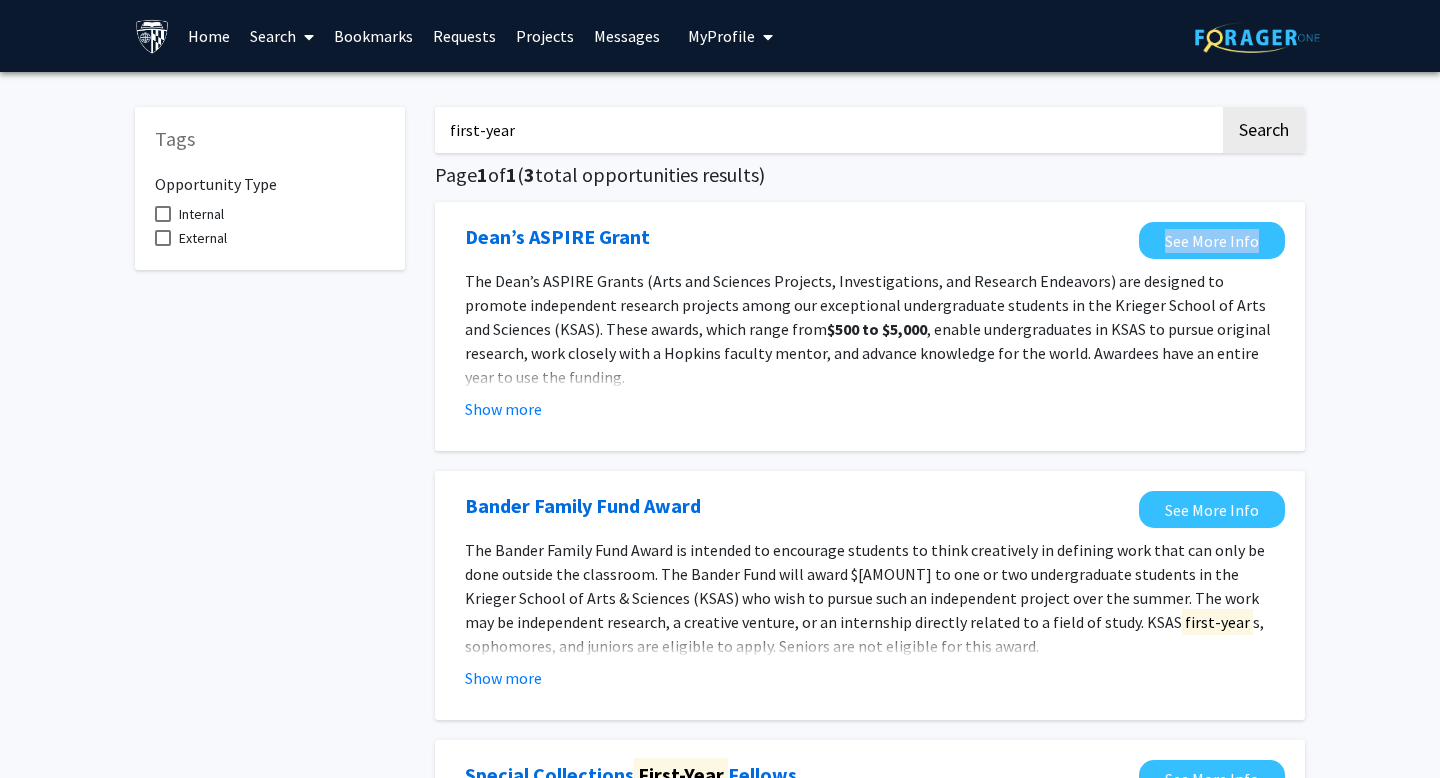 click on "Dean’s ASPIRE Grant" 